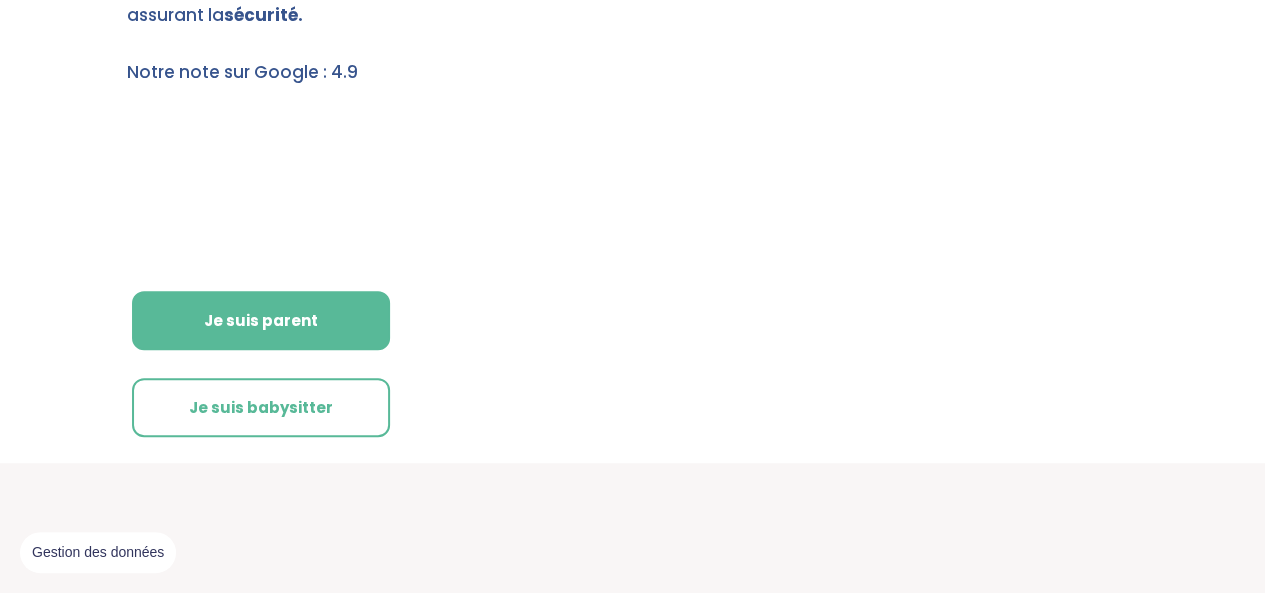 scroll, scrollTop: 342, scrollLeft: 0, axis: vertical 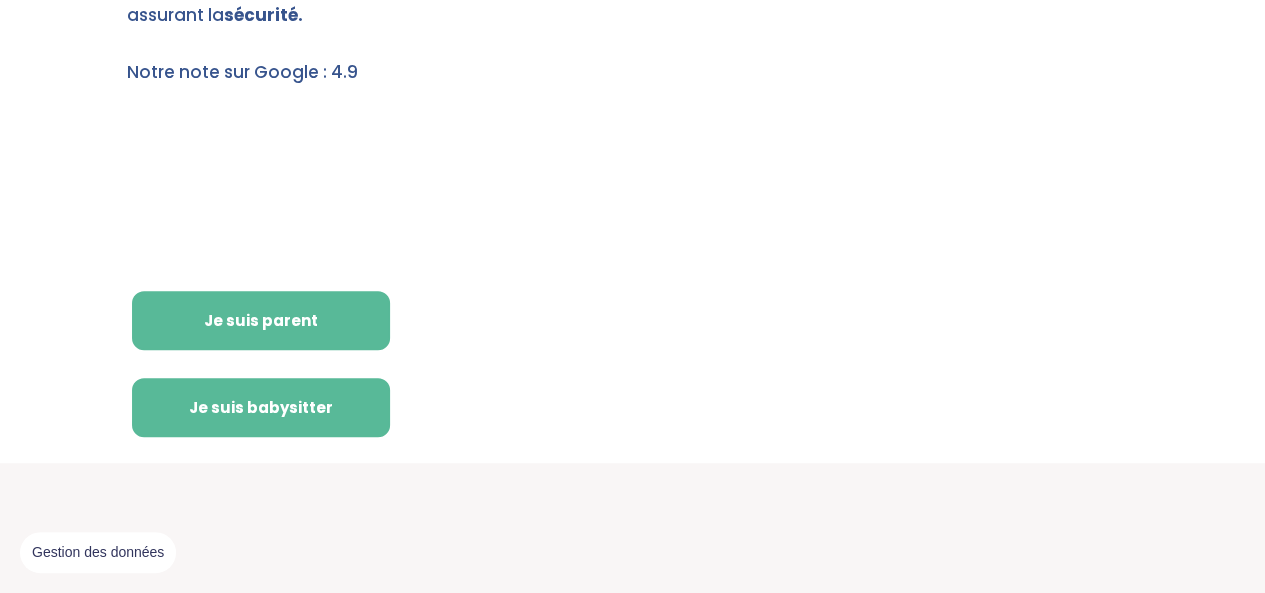 click on "Je suis babysitter" at bounding box center (261, 408) 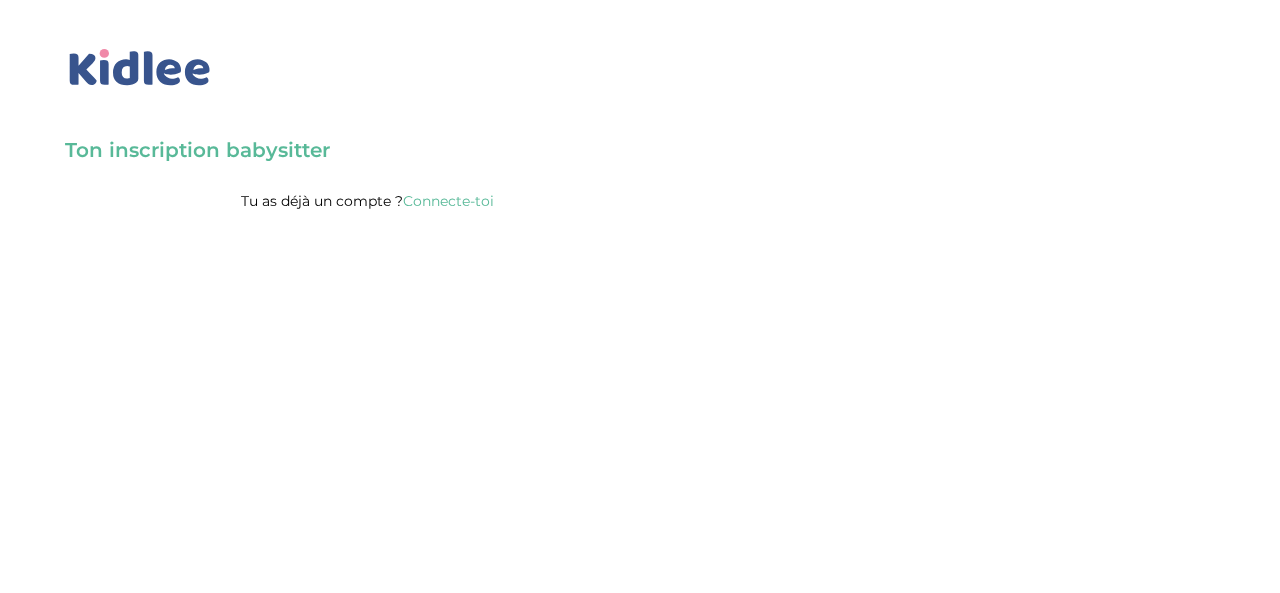 scroll, scrollTop: 0, scrollLeft: 0, axis: both 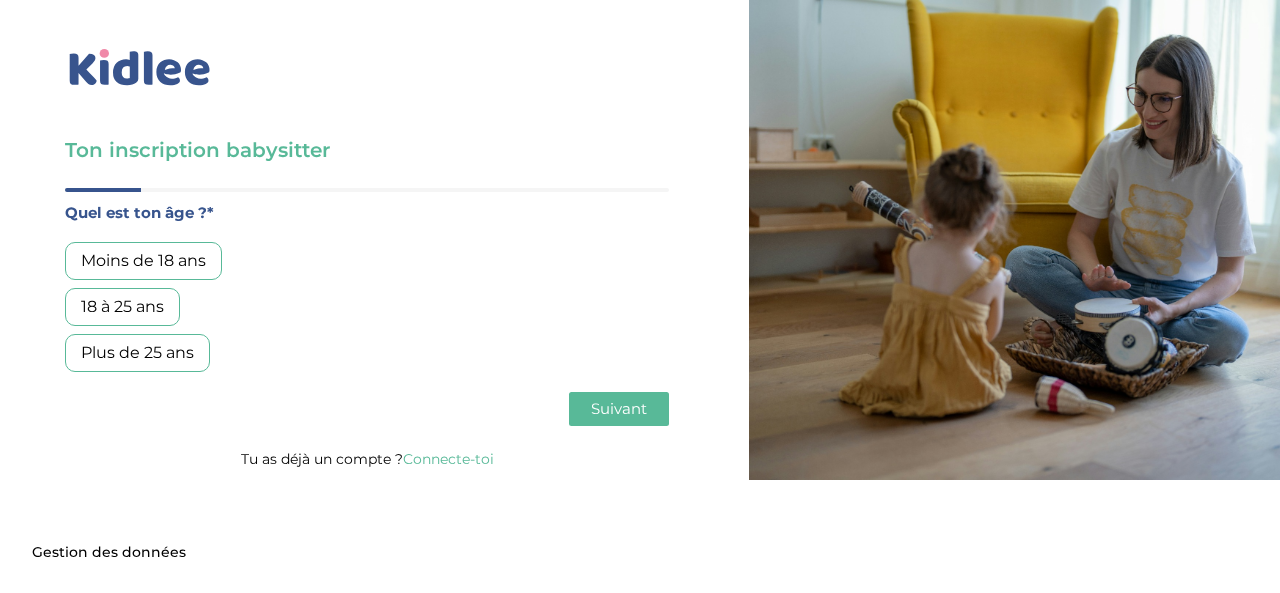 click on "18 à 25 ans" at bounding box center (122, 307) 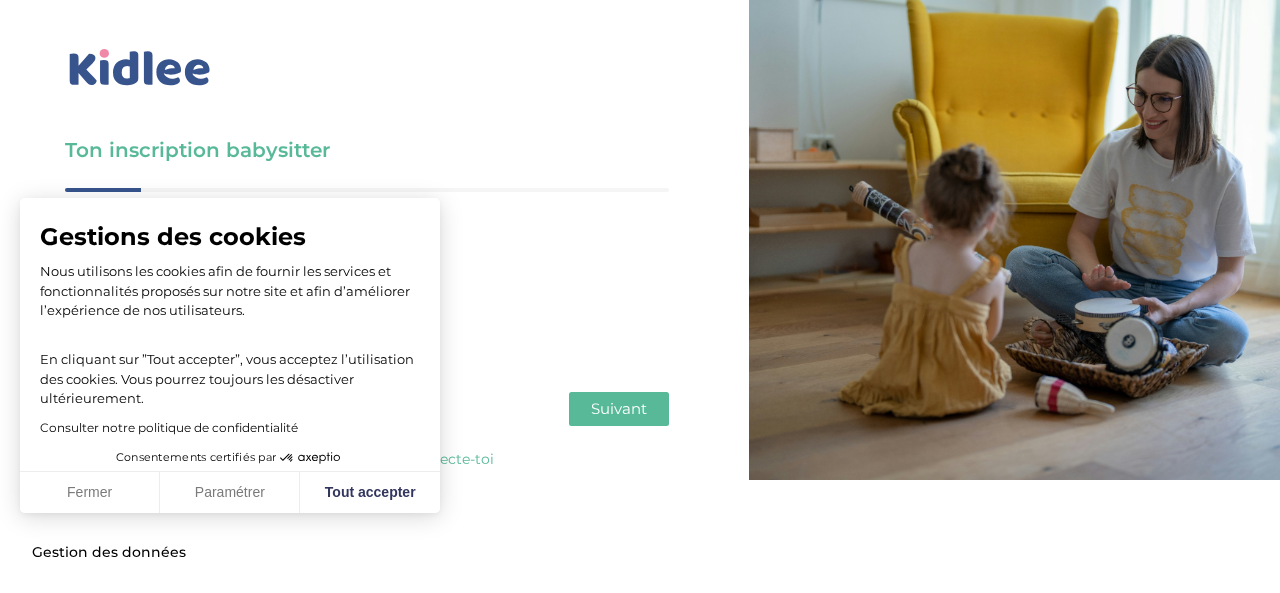click on "Suivant" at bounding box center (619, 409) 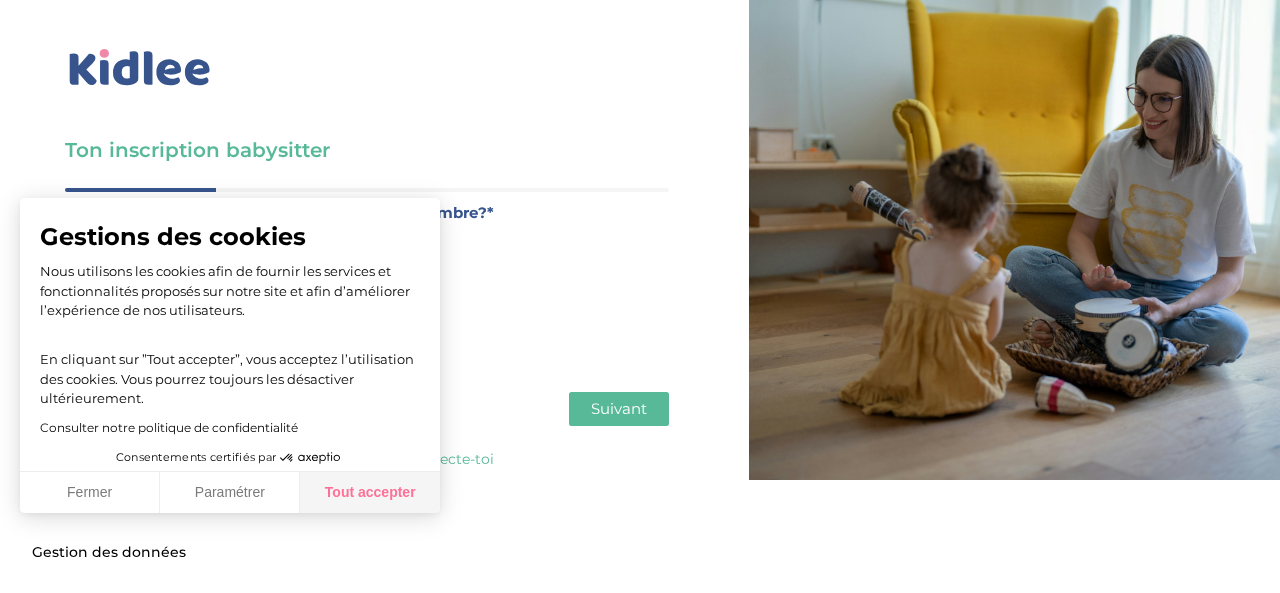 click on "Tout accepter" at bounding box center [370, 493] 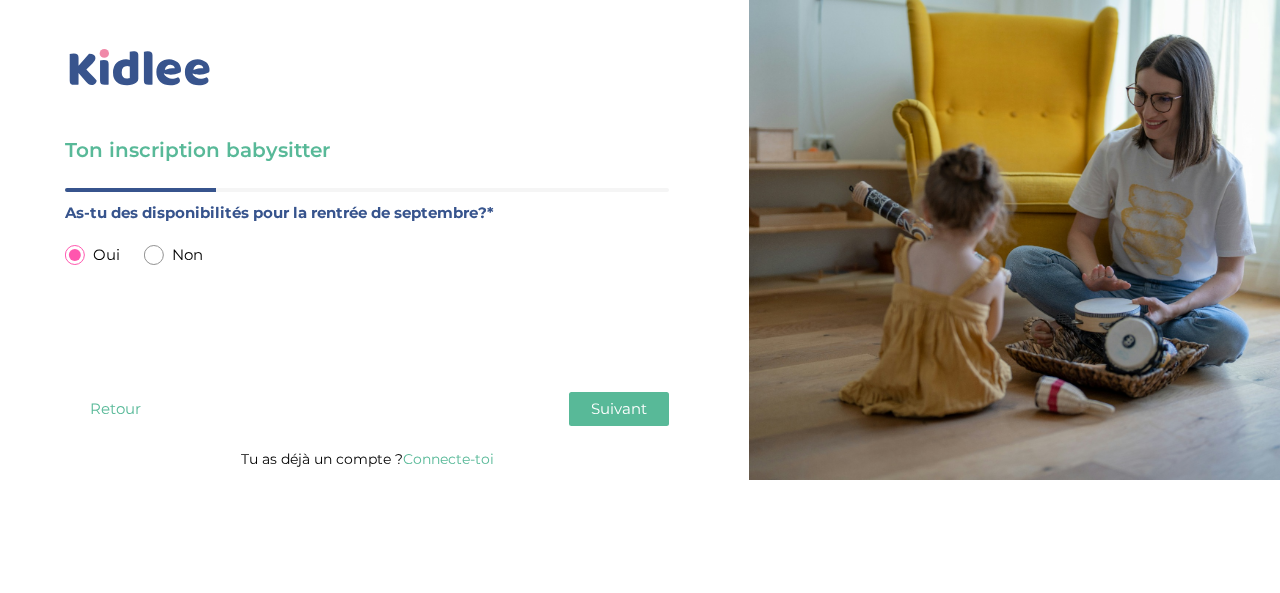 click on "Suivant" at bounding box center [619, 408] 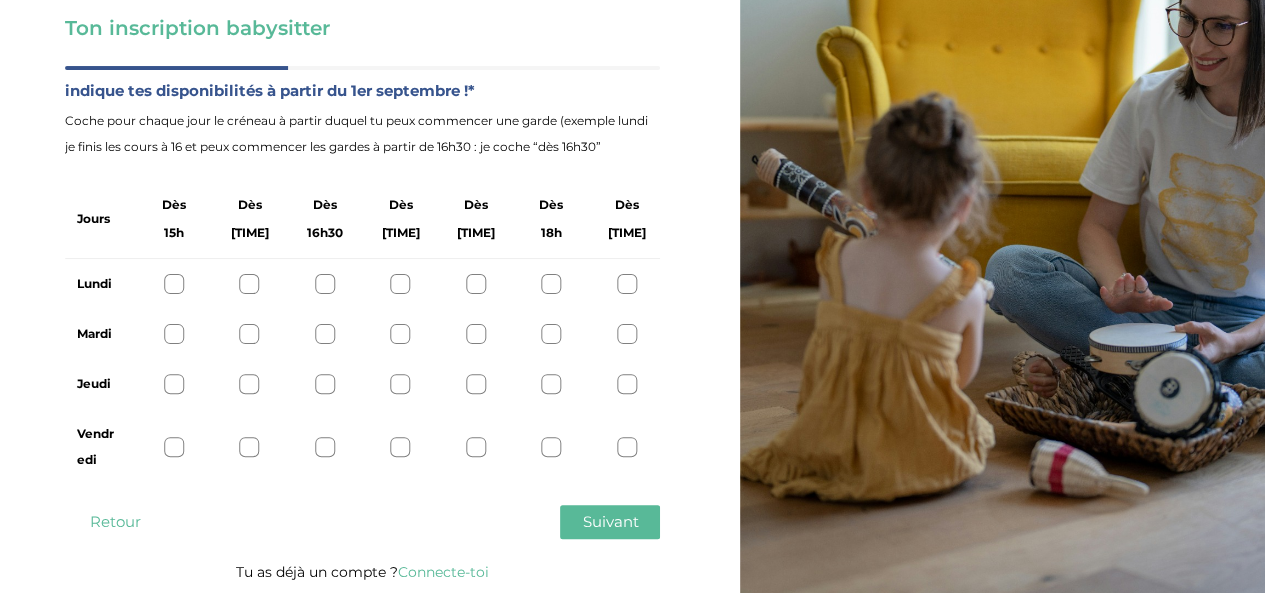 scroll, scrollTop: 124, scrollLeft: 0, axis: vertical 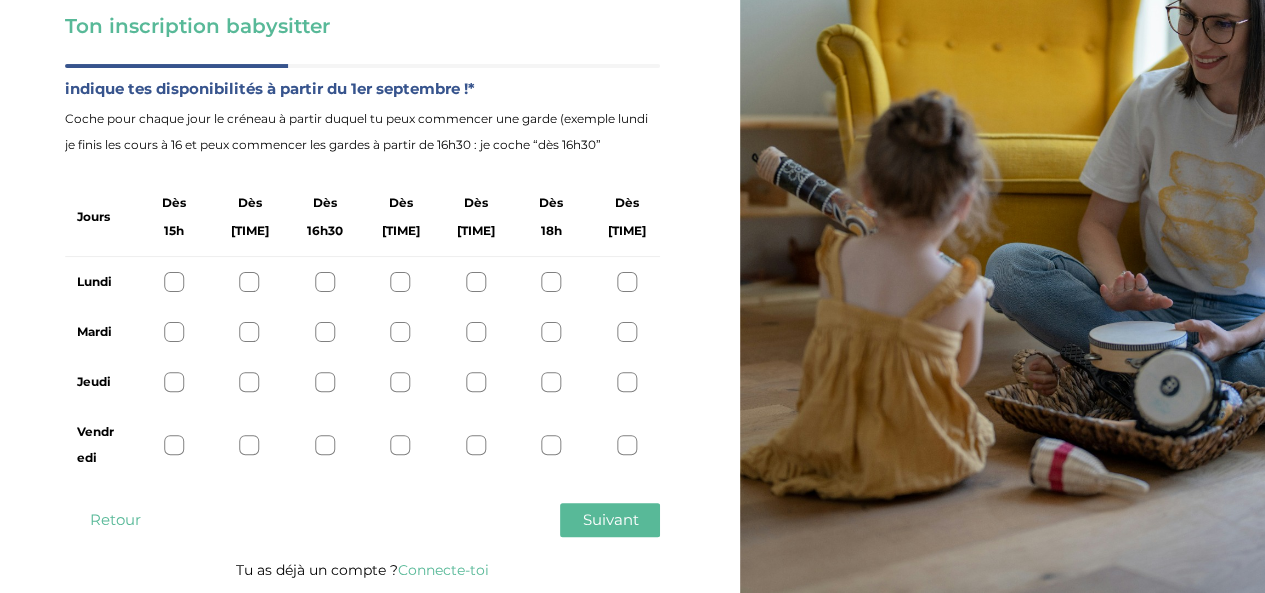 click at bounding box center (627, 282) 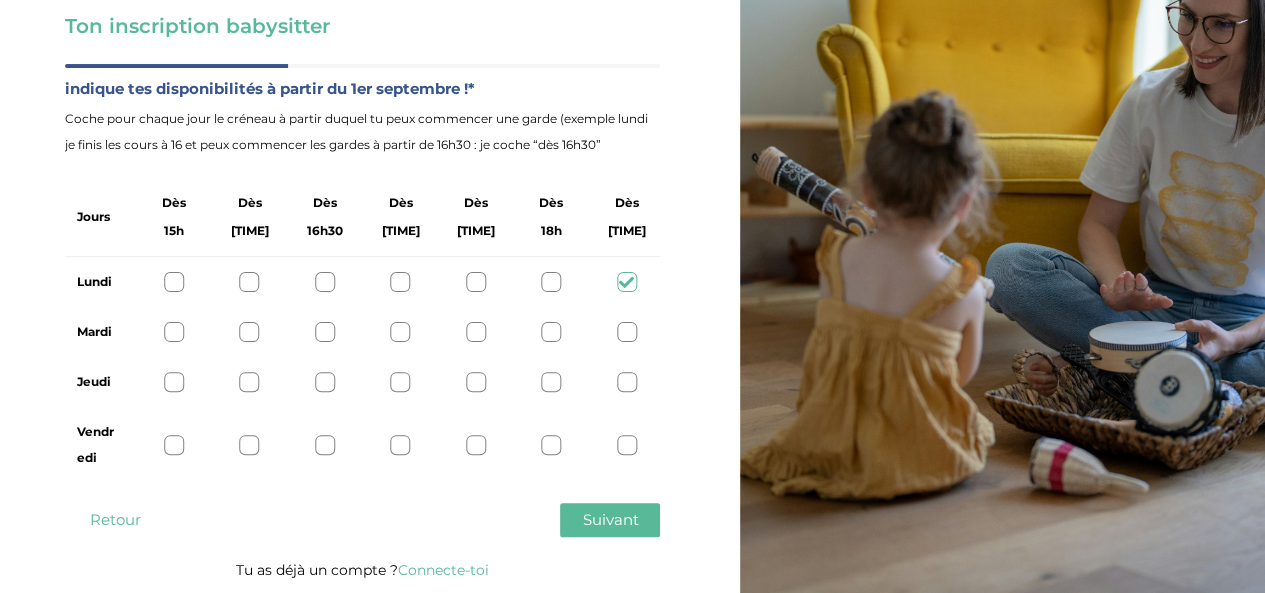 click at bounding box center [627, 332] 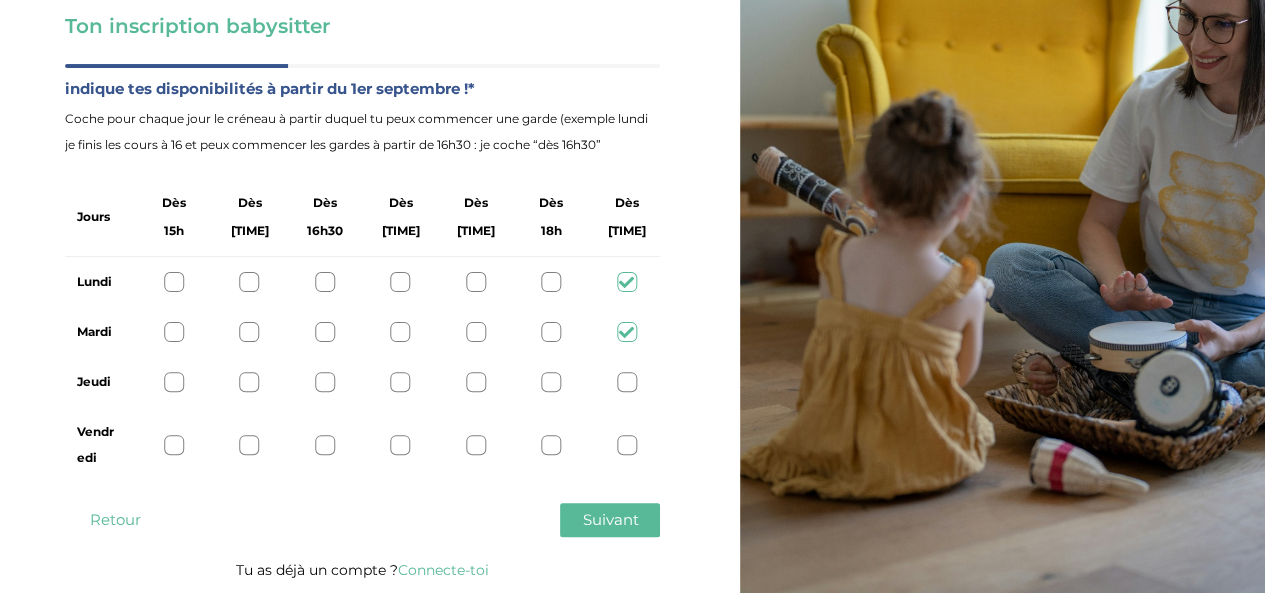 click at bounding box center [627, 382] 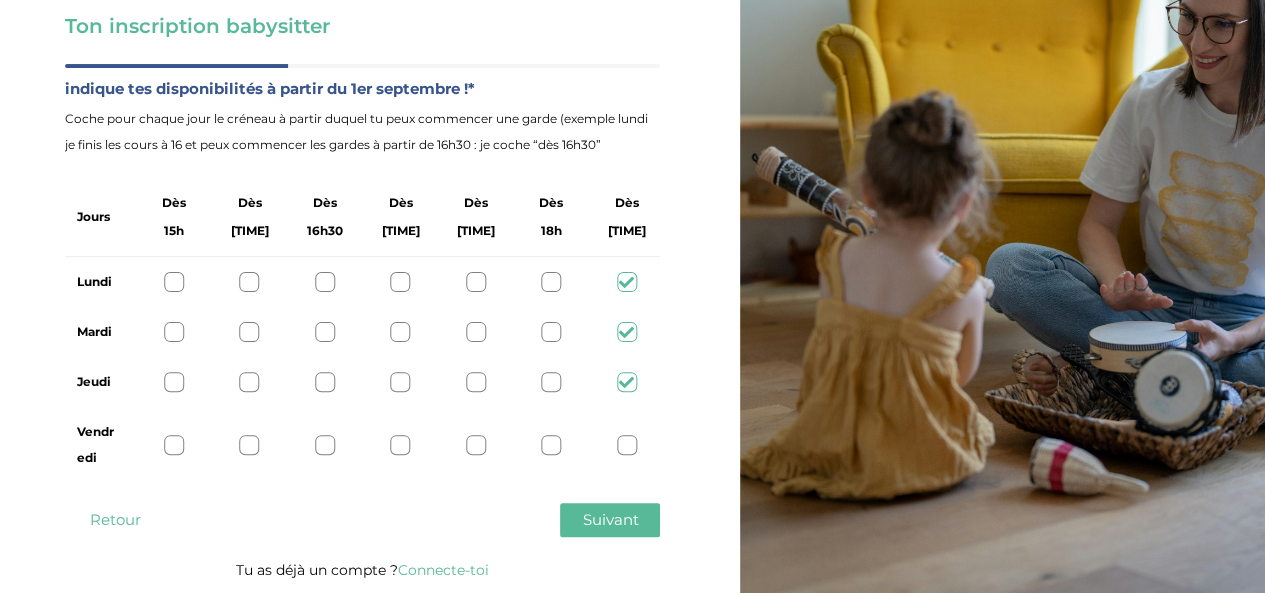 click at bounding box center [627, 445] 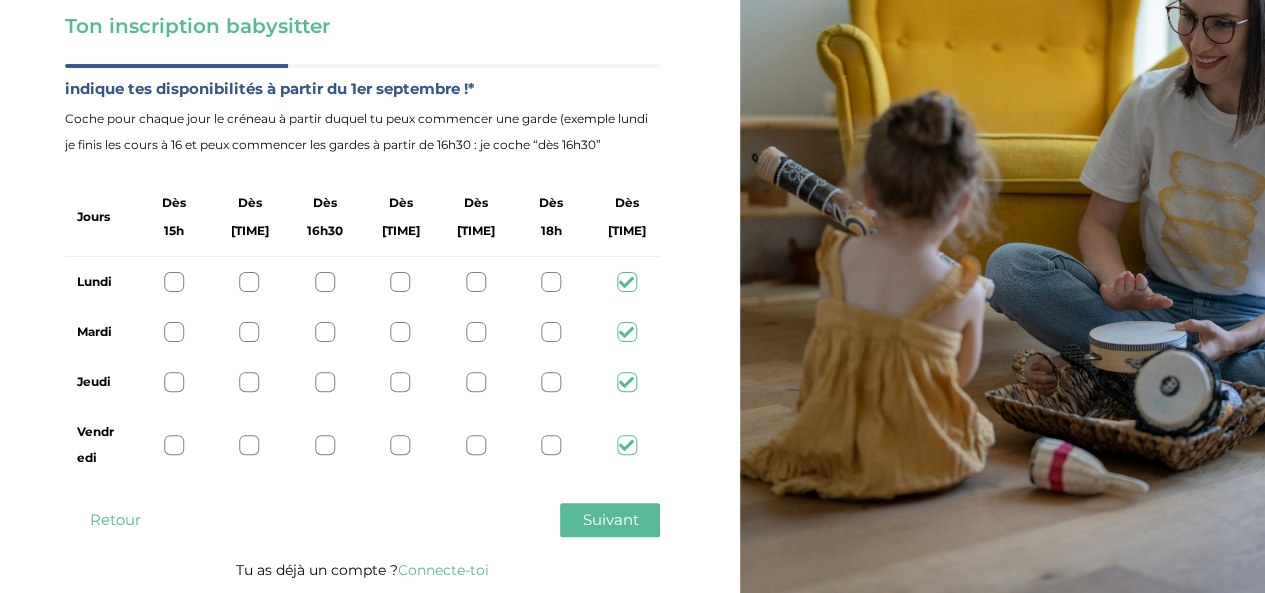 click on "Suivant" at bounding box center (610, 519) 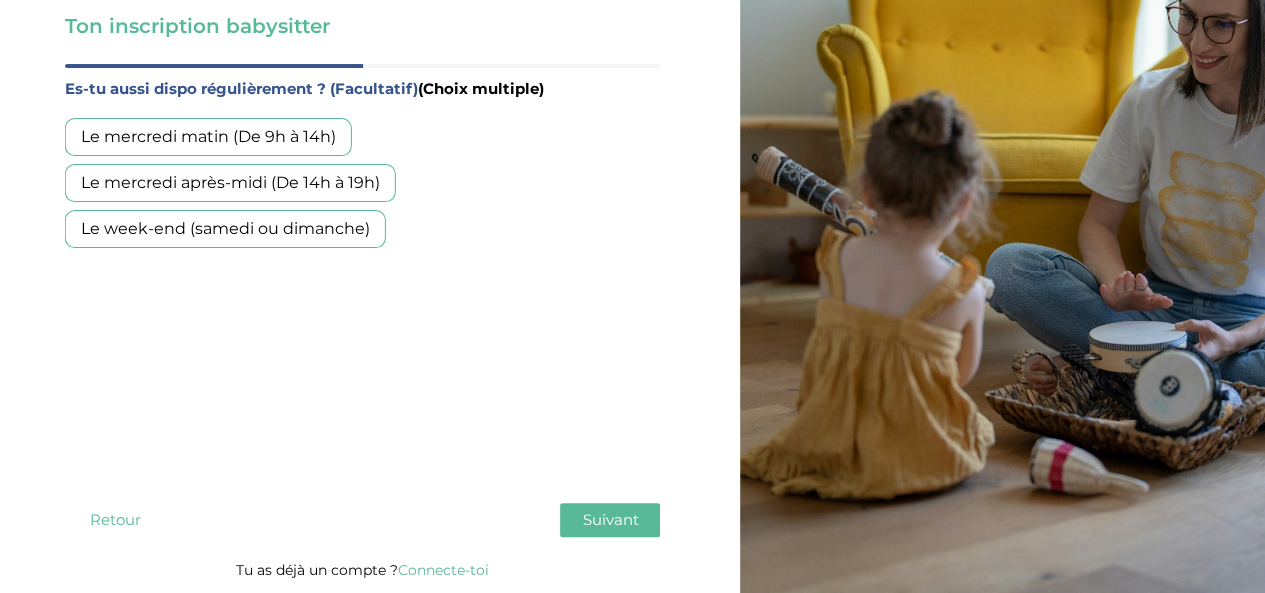 click on "Le week-end (samedi ou dimanche)" at bounding box center (225, 229) 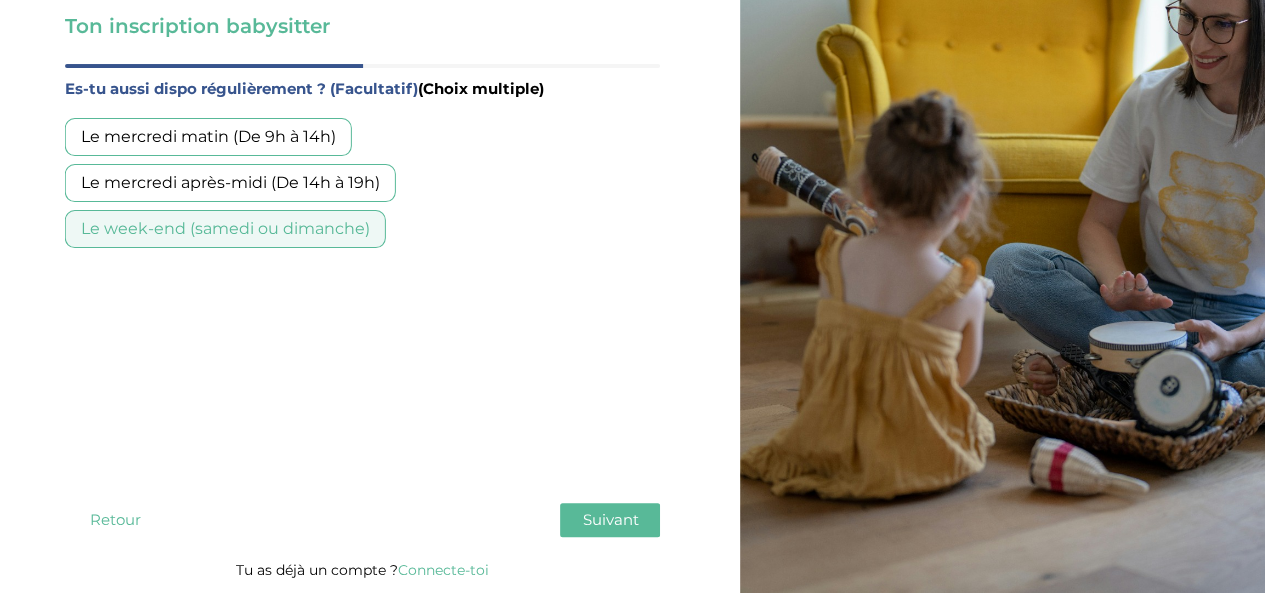 click on "Suivant" at bounding box center (610, 519) 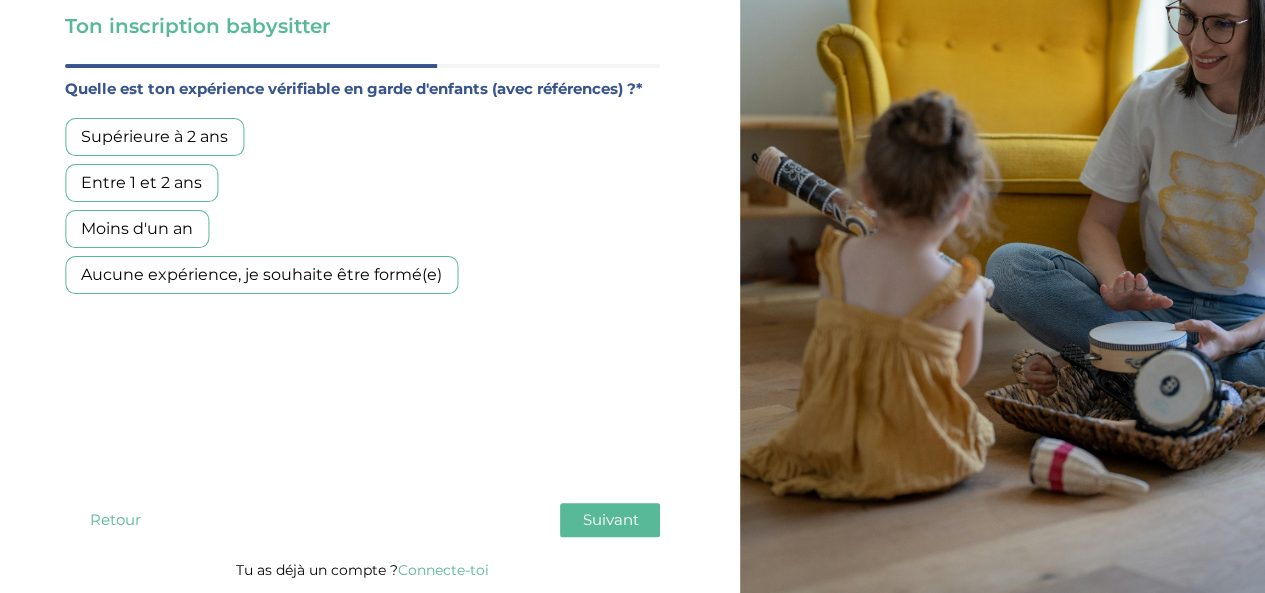 click on "Aucune expérience, je souhaite être formé(e)" at bounding box center [261, 275] 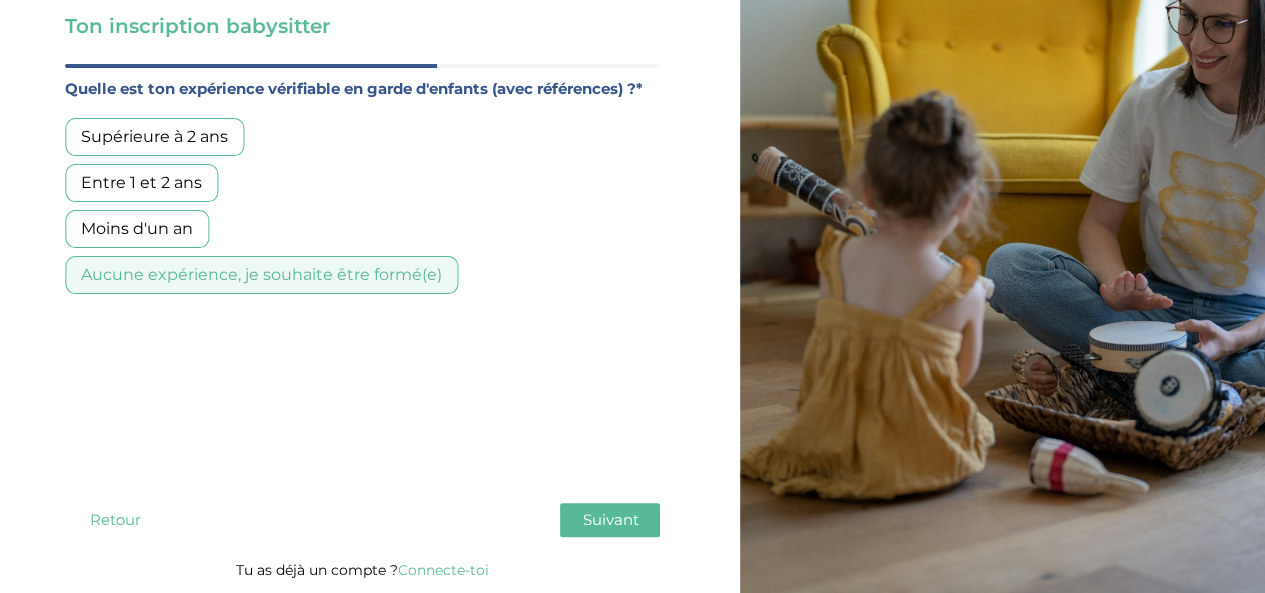 click on "Suivant" at bounding box center (610, 519) 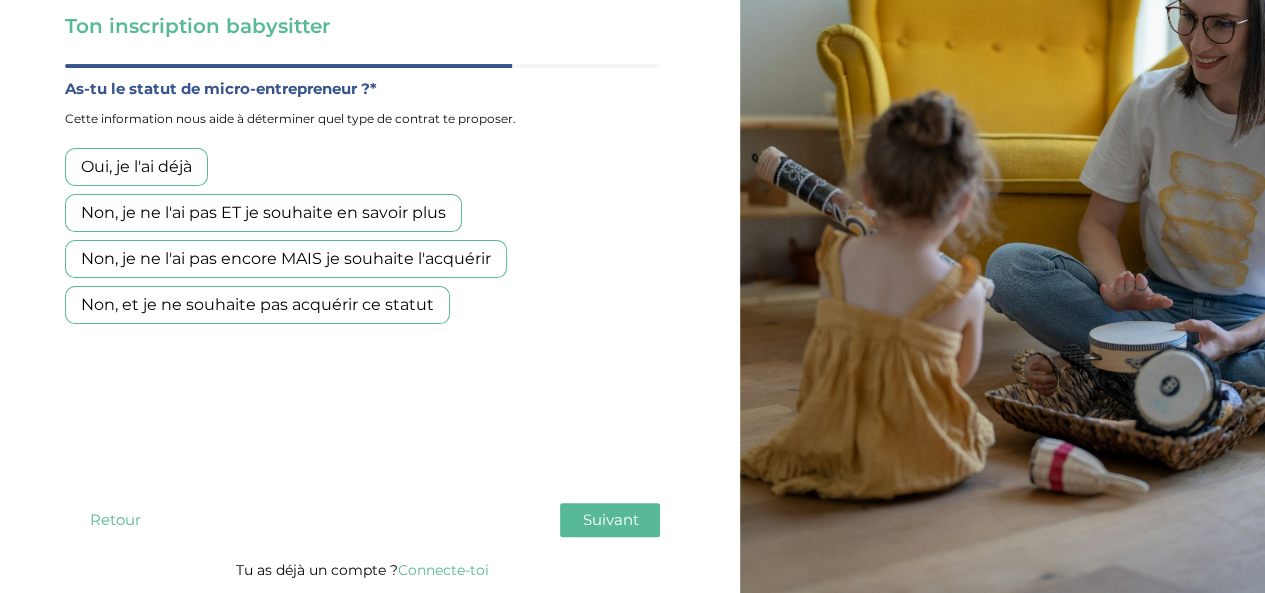 click on "Non, et je ne souhaite pas acquérir ce statut" at bounding box center (257, 305) 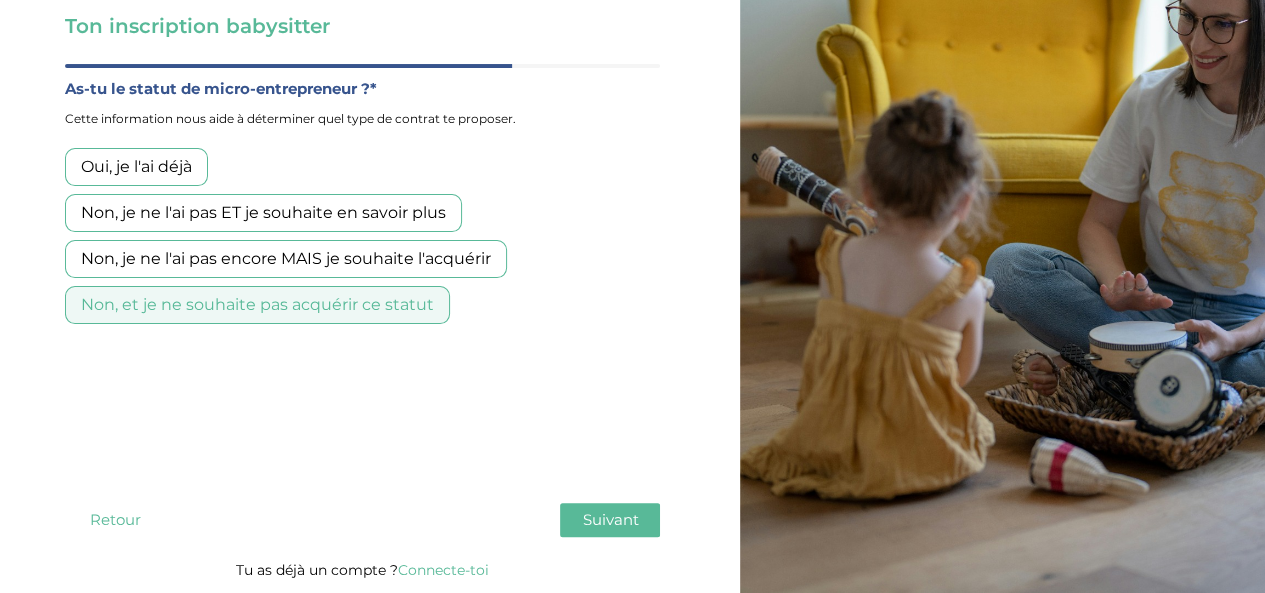click on "Suivant" at bounding box center (610, 519) 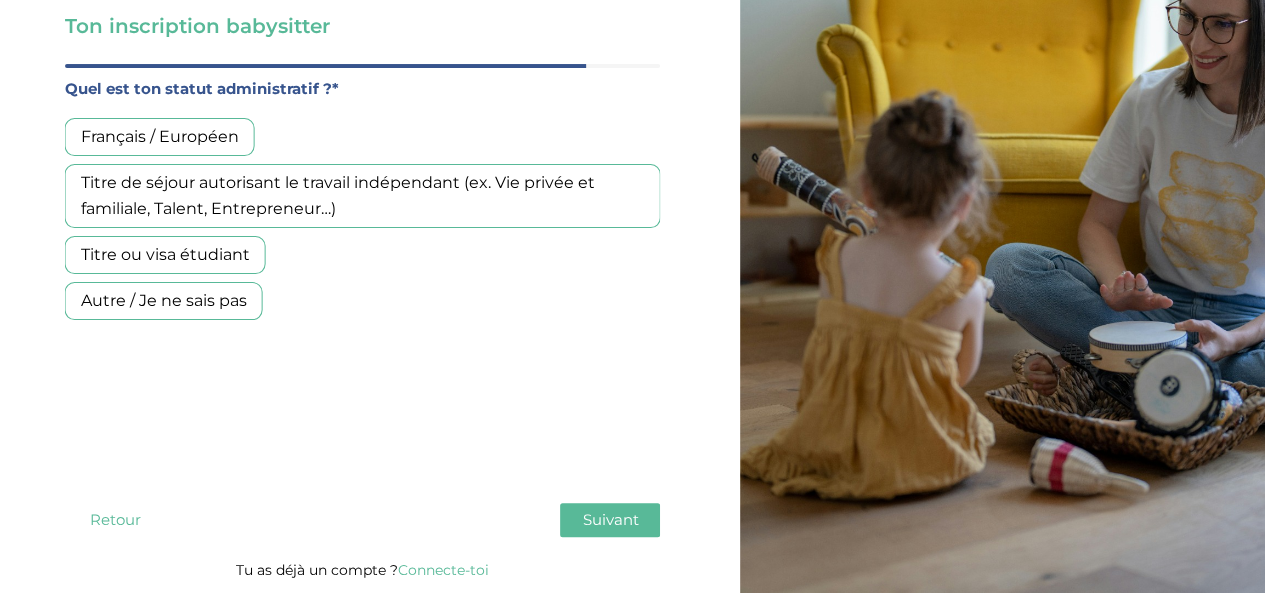 click on "Titre ou visa étudiant" at bounding box center (165, 255) 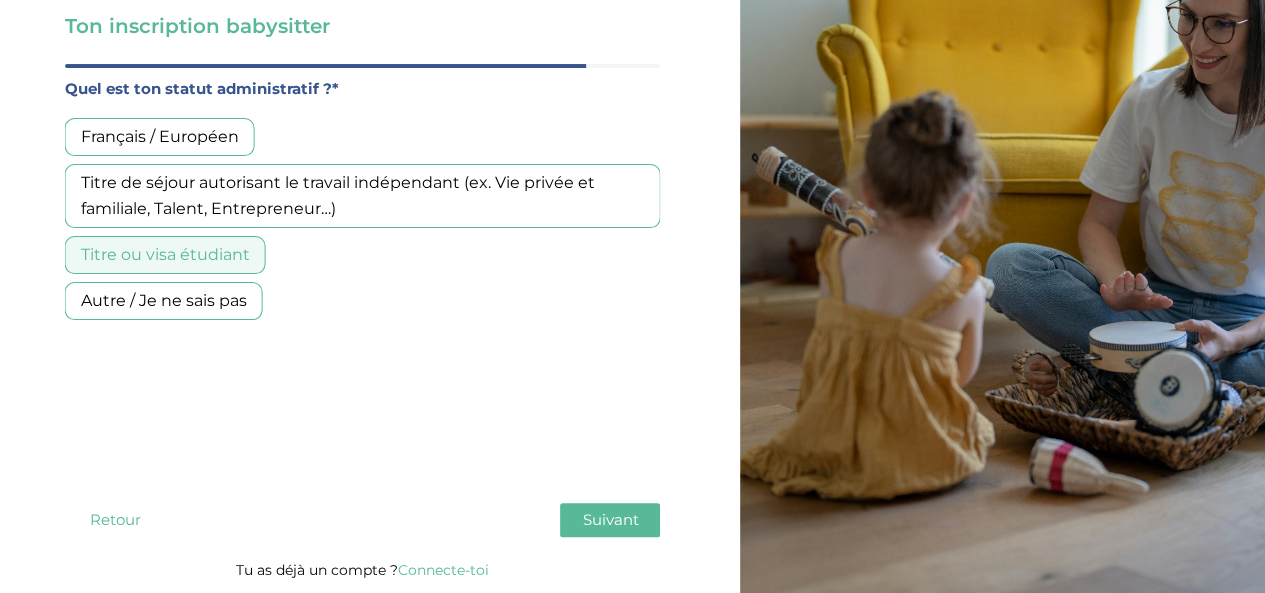 click on "Suivant" at bounding box center (610, 520) 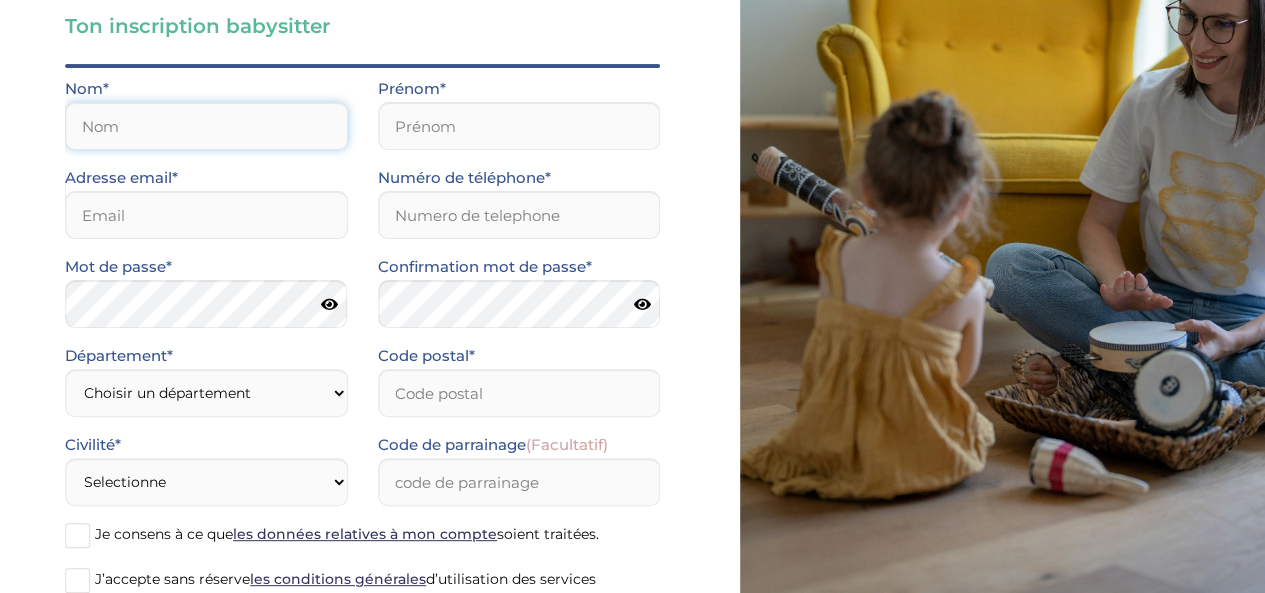 click at bounding box center (206, 126) 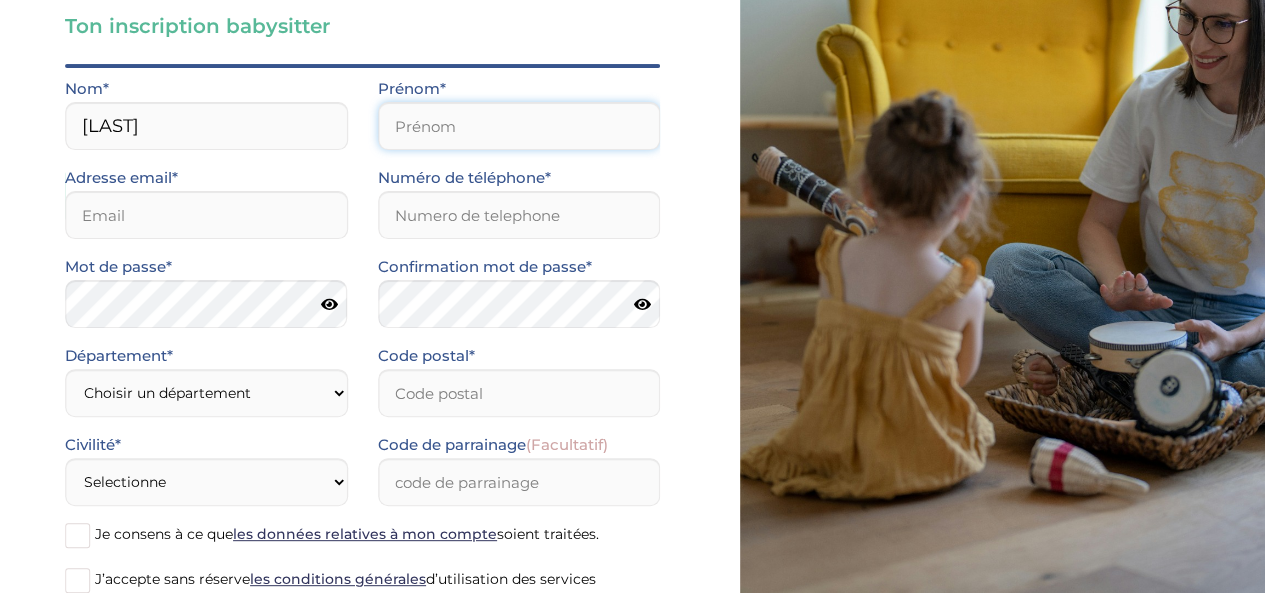 click at bounding box center [519, 126] 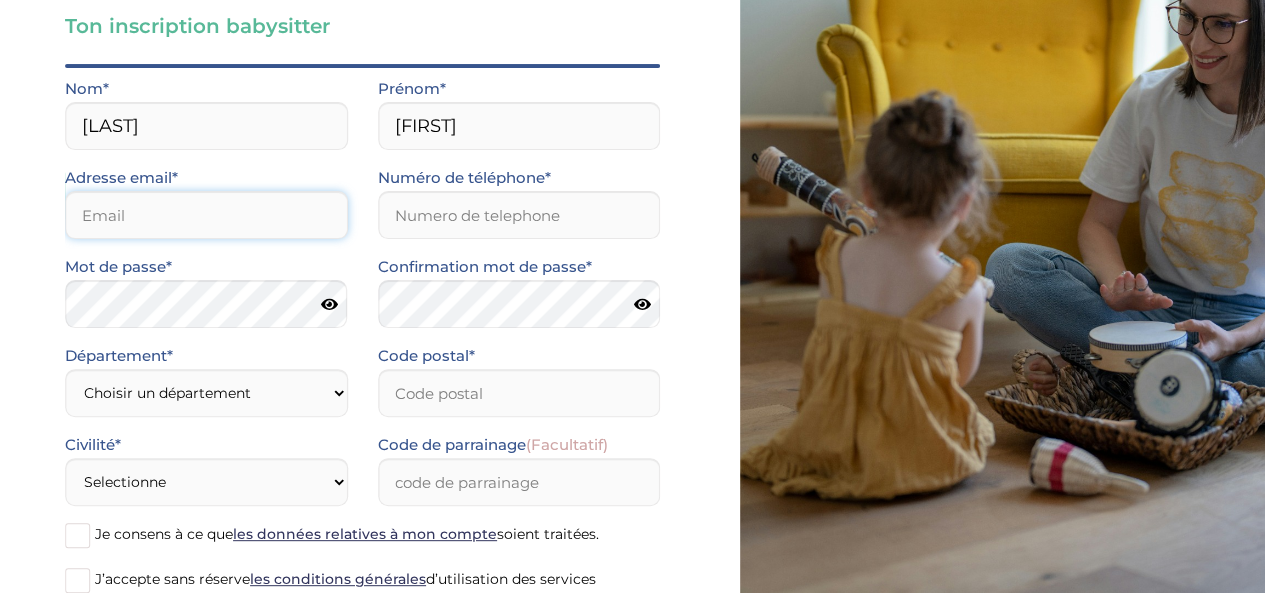 click at bounding box center (206, 215) 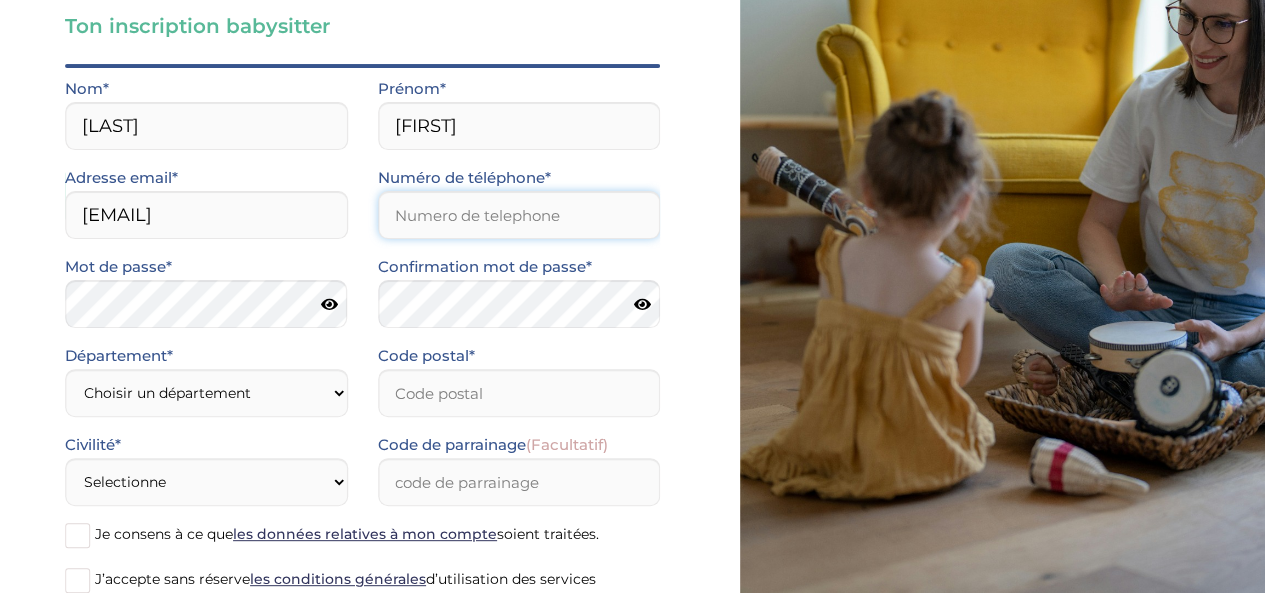 click on "Numéro de téléphone*" at bounding box center (519, 215) 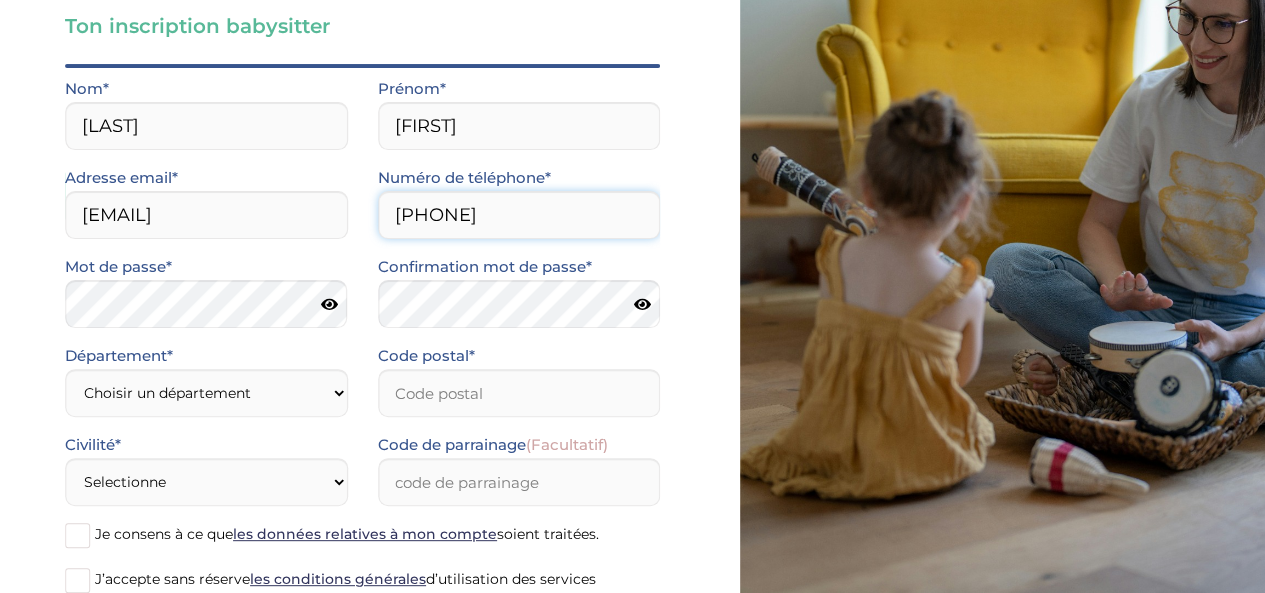 type on "[PHONE]" 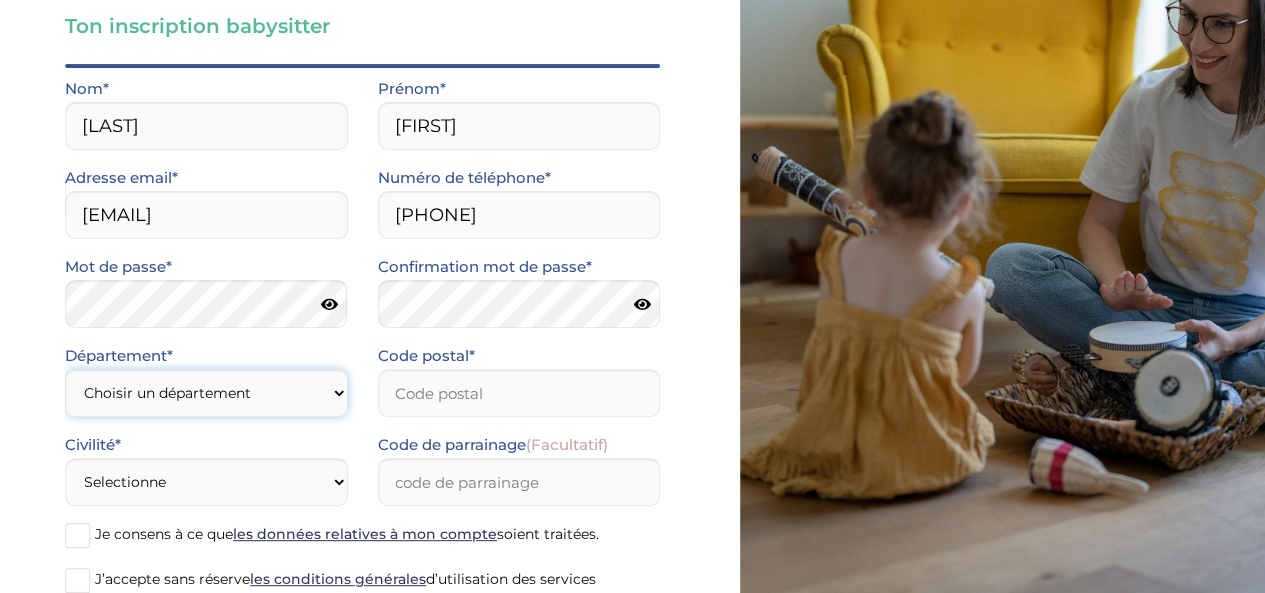 click on "Choisir un département   Paris (75)
Hauts-de-Seine (92)
Yvelines (78)
Val-de-Marne (94)
Seine-Saint-Denis (93)
Seine-et-Marne (77)
Val-d'Oise (95)
Essonne (91)
Autre" at bounding box center [206, 393] 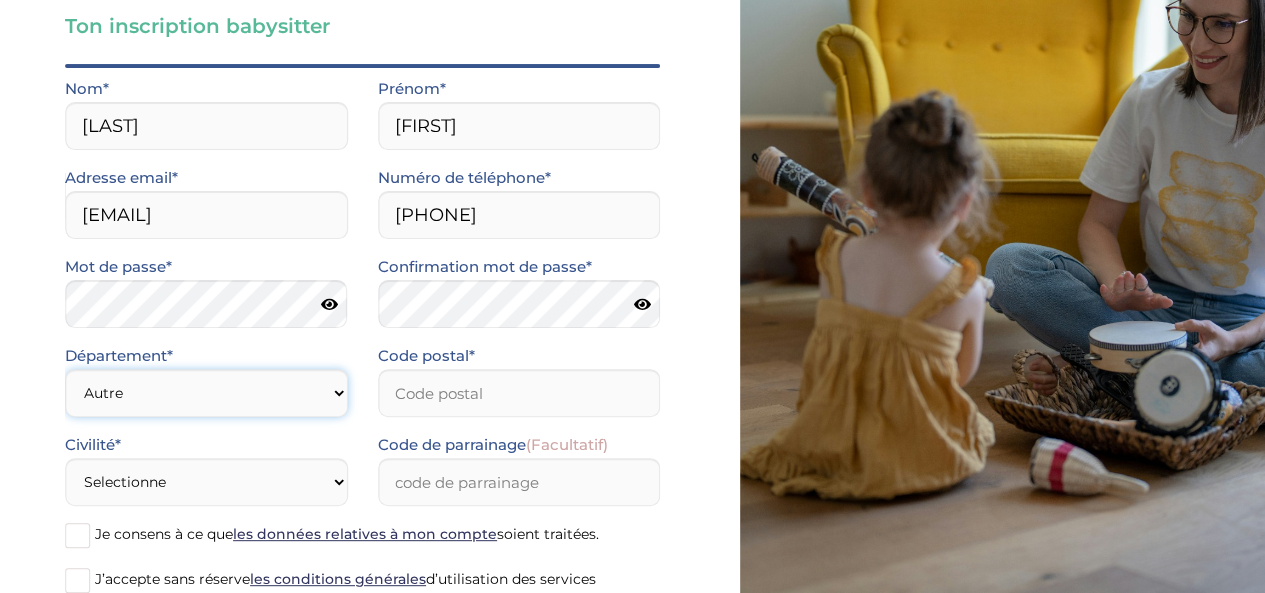 click on "Choisir un département   Paris (75)
Hauts-de-Seine (92)
Yvelines (78)
Val-de-Marne (94)
Seine-Saint-Denis (93)
Seine-et-Marne (77)
Val-d'Oise (95)
Essonne (91)
Autre" at bounding box center (206, 393) 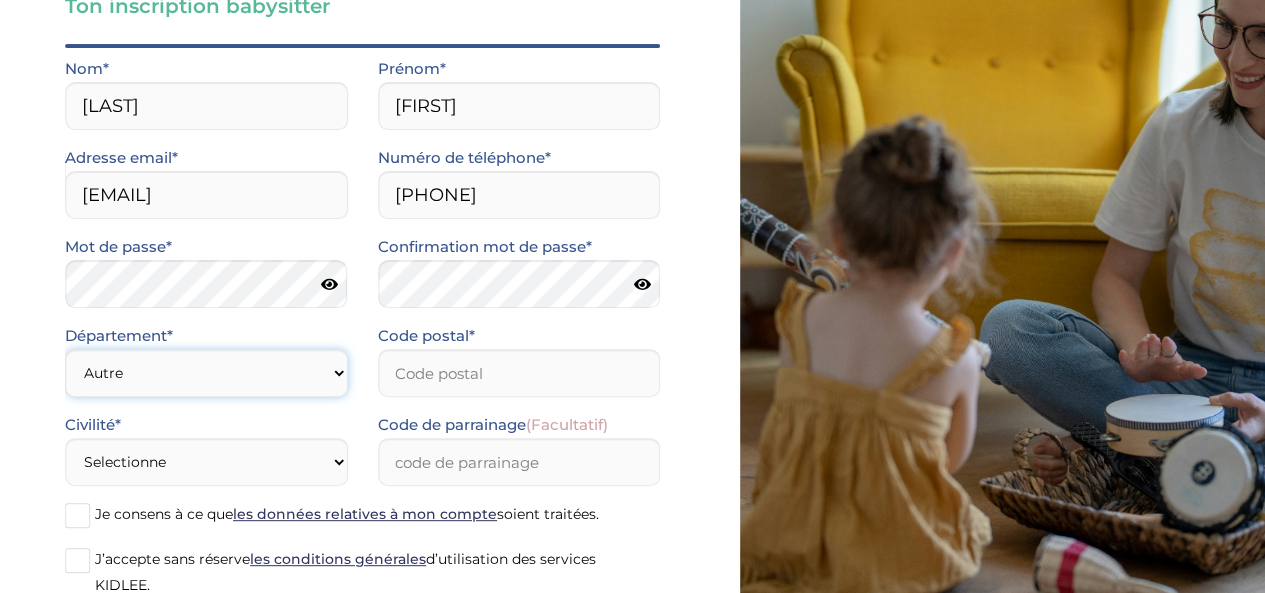 scroll, scrollTop: 147, scrollLeft: 0, axis: vertical 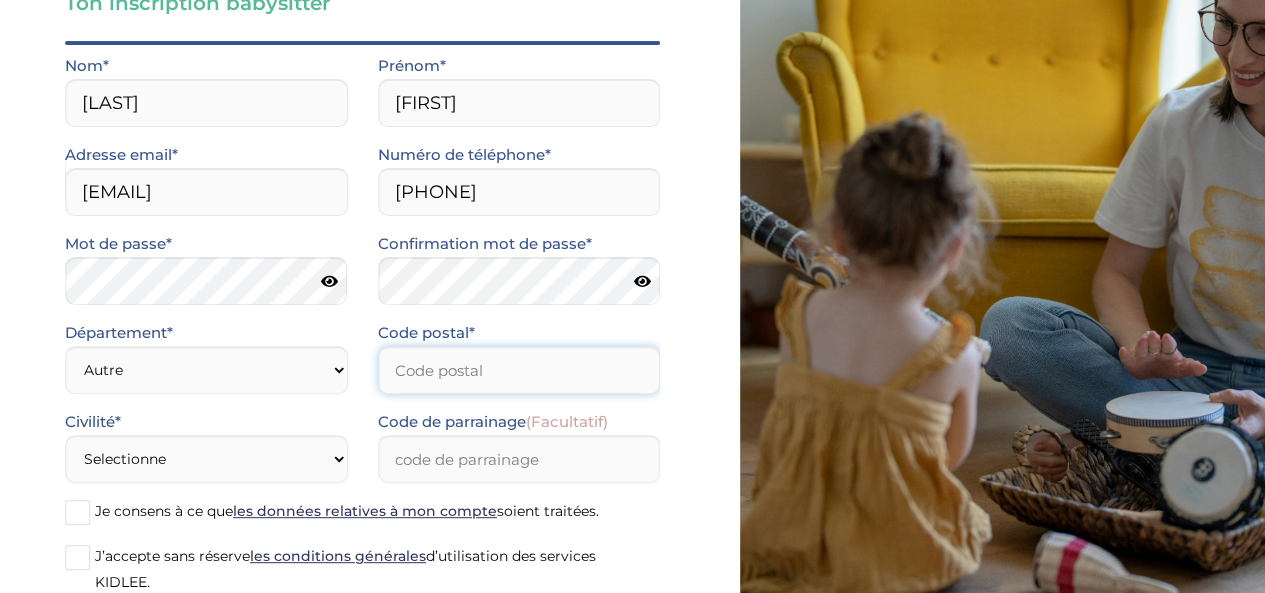 click on "Code postal*" at bounding box center [519, 370] 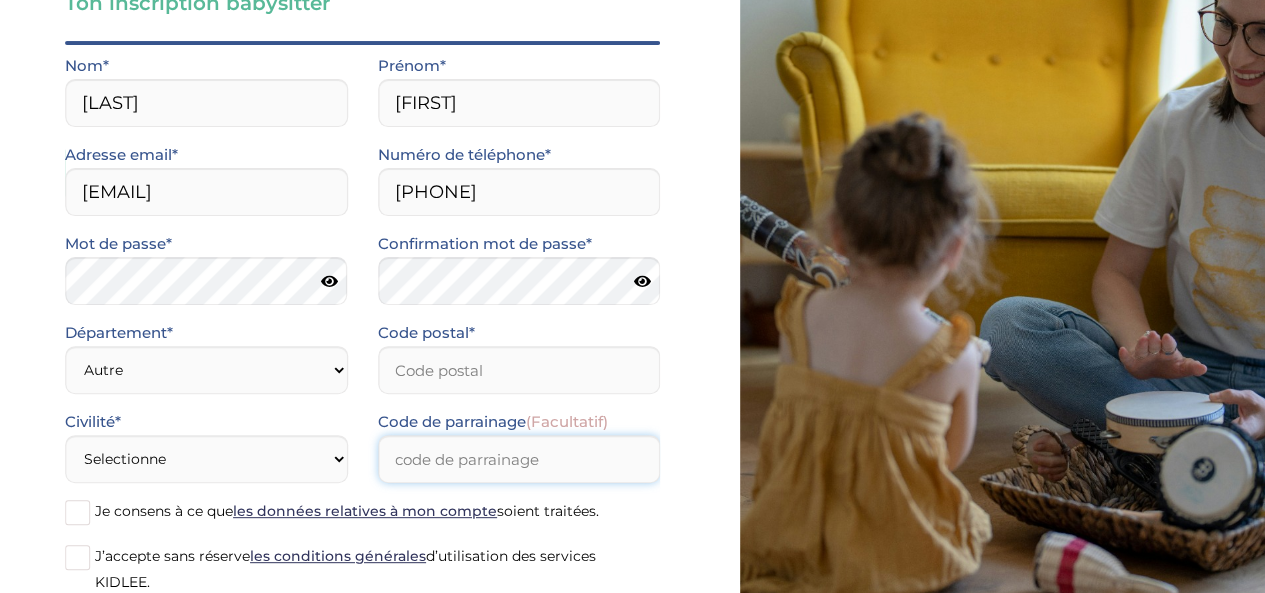 click on "Code de parrainage  (Facultatif)" at bounding box center (519, 459) 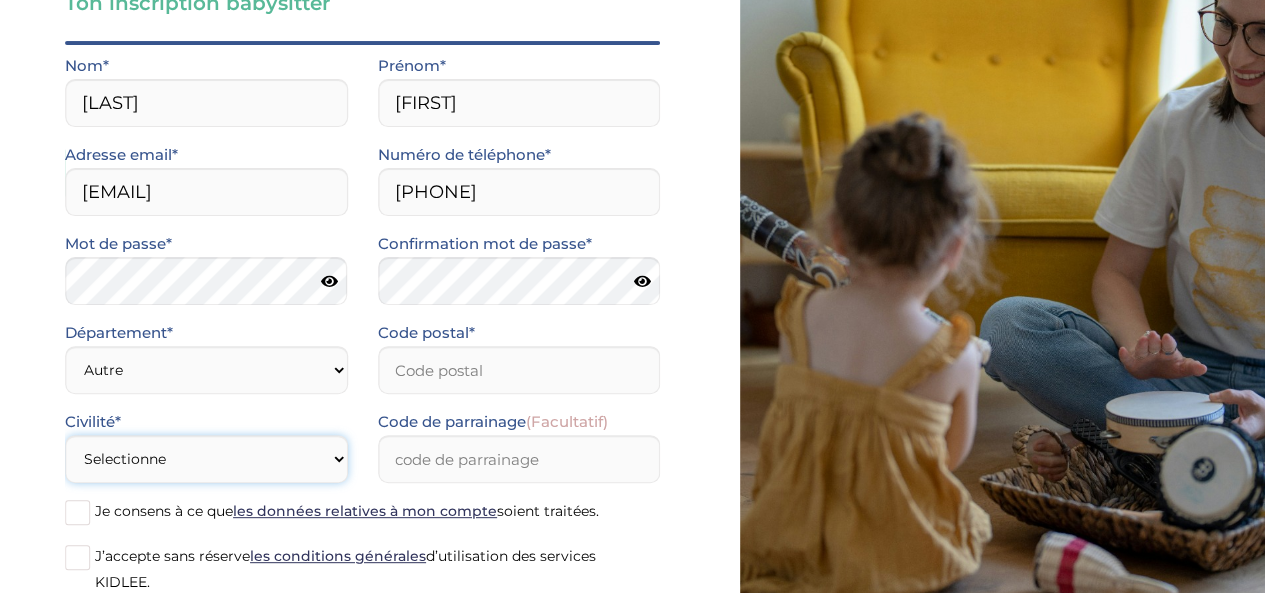click on "Selectionne   Mr   Mme" at bounding box center [206, 459] 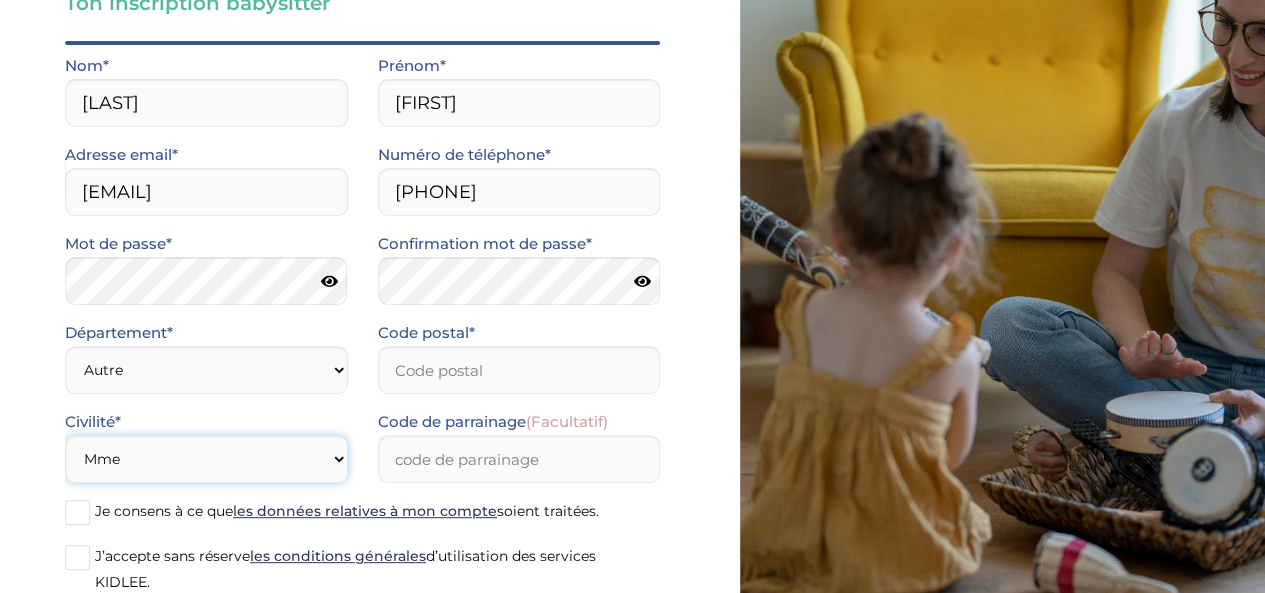 click on "Selectionne   Mr   Mme" at bounding box center (206, 459) 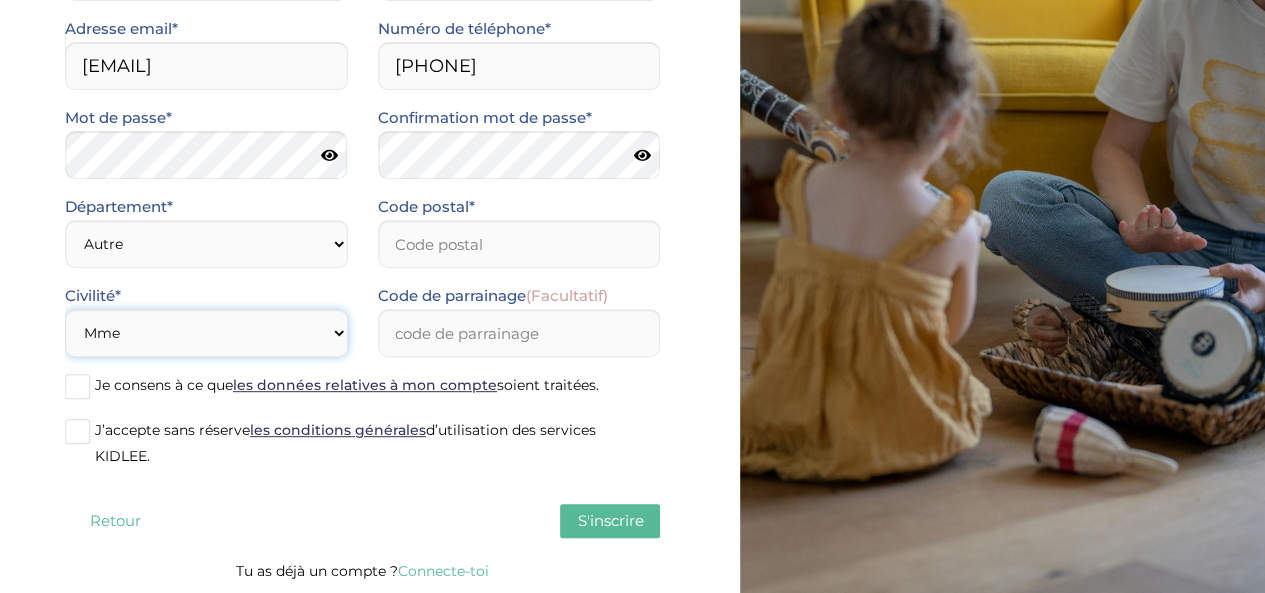 scroll, scrollTop: 274, scrollLeft: 0, axis: vertical 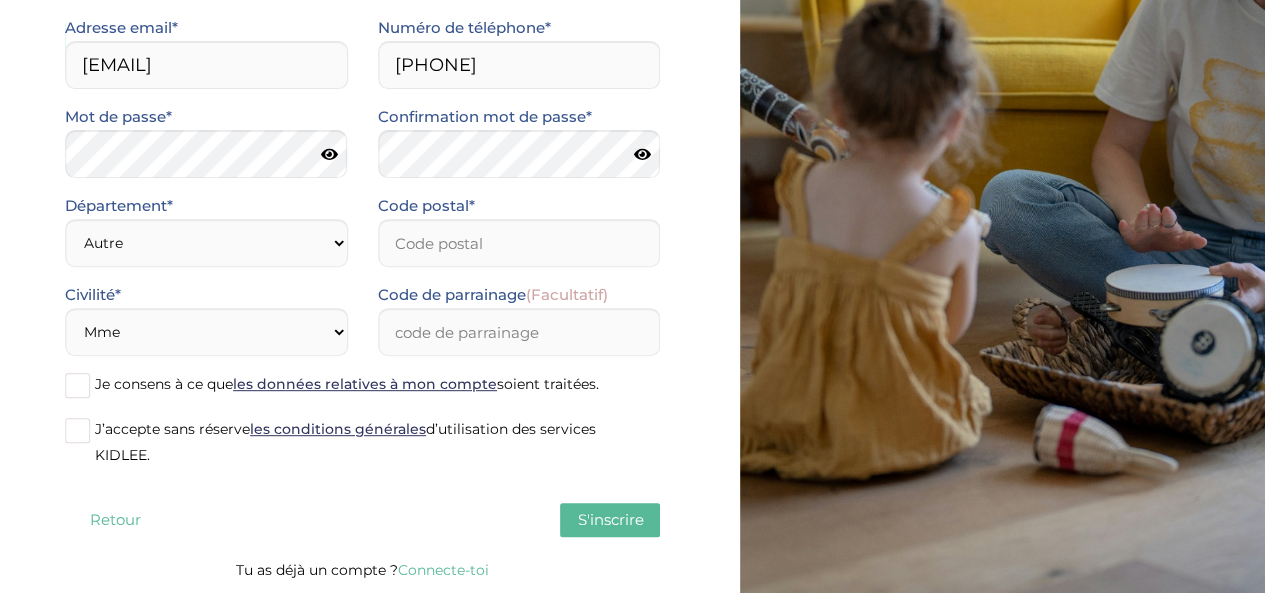 click at bounding box center [77, 385] 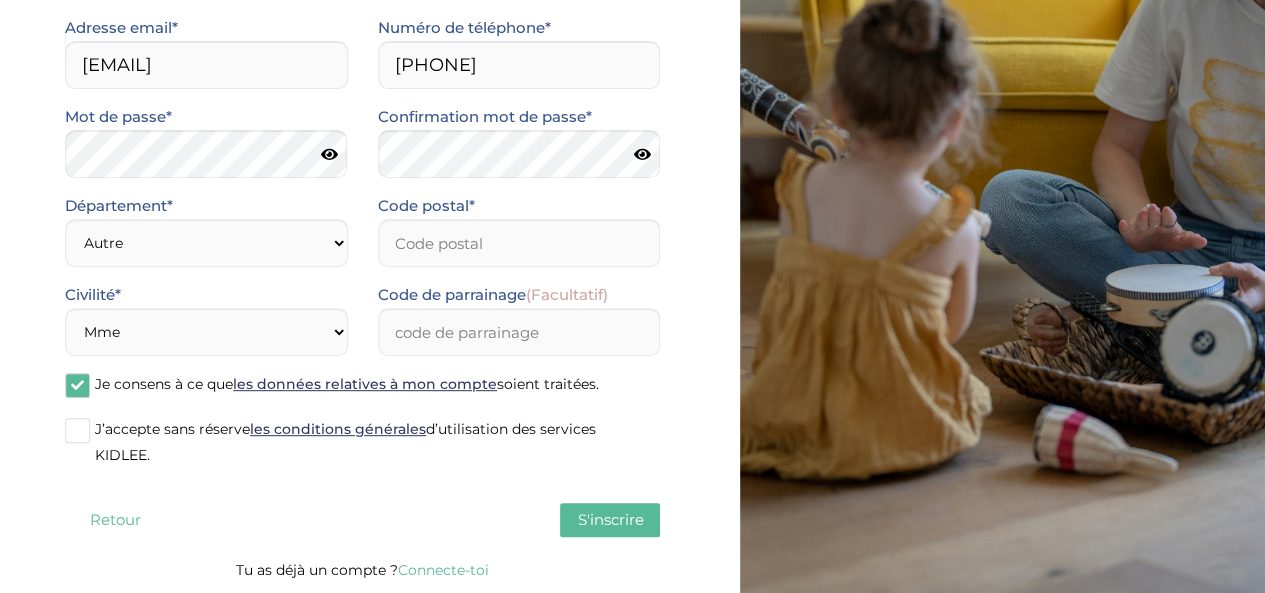 click at bounding box center [77, 430] 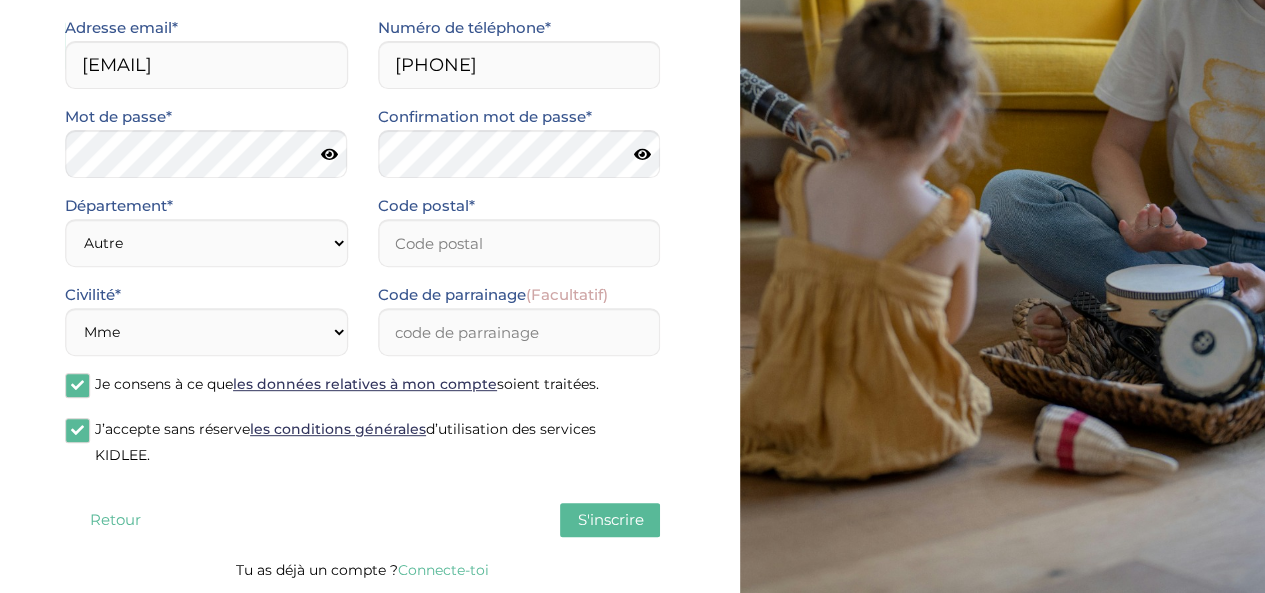 click on "S'inscrire" at bounding box center [610, 519] 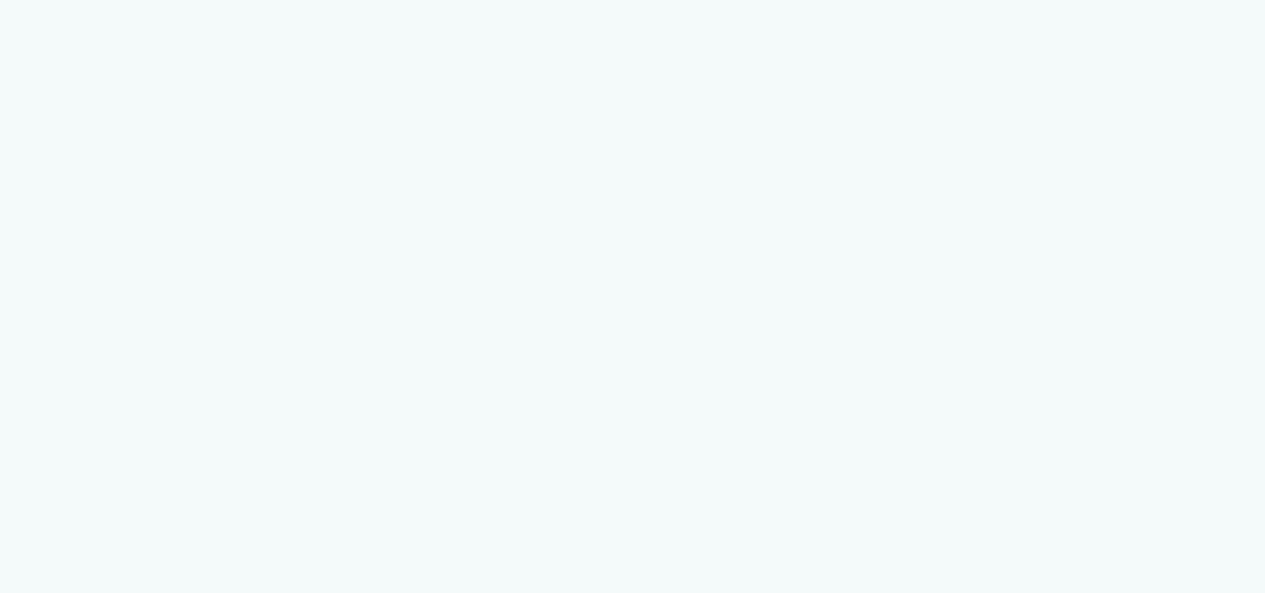 scroll, scrollTop: 0, scrollLeft: 0, axis: both 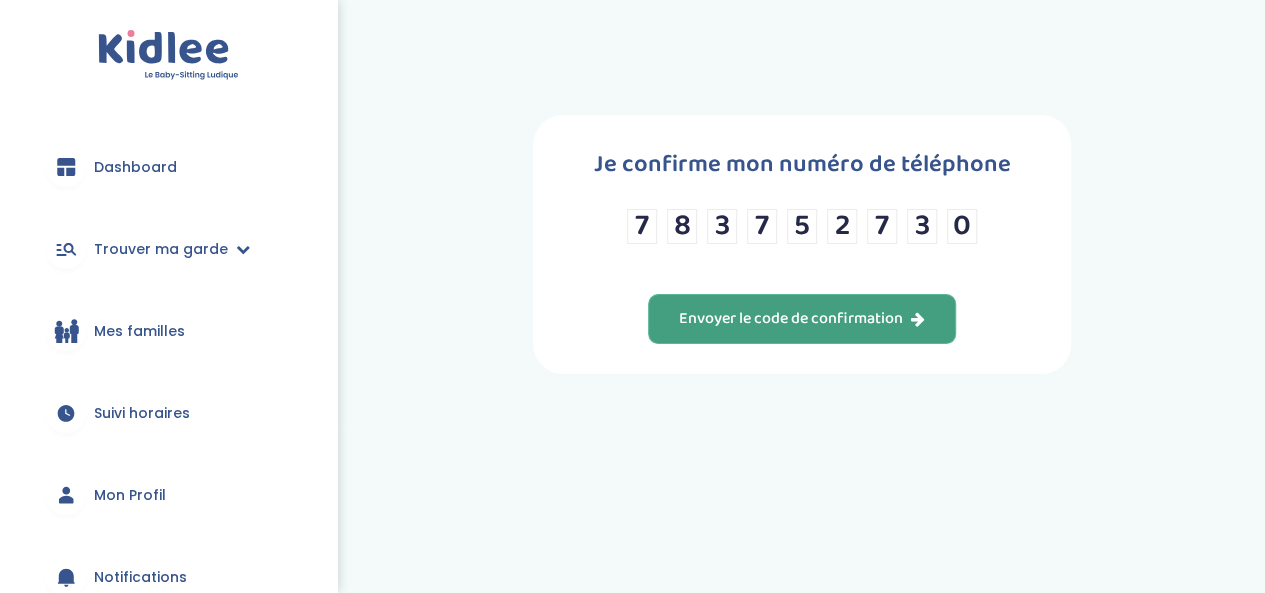 click on "Envoyer le code de confirmation" at bounding box center (802, 319) 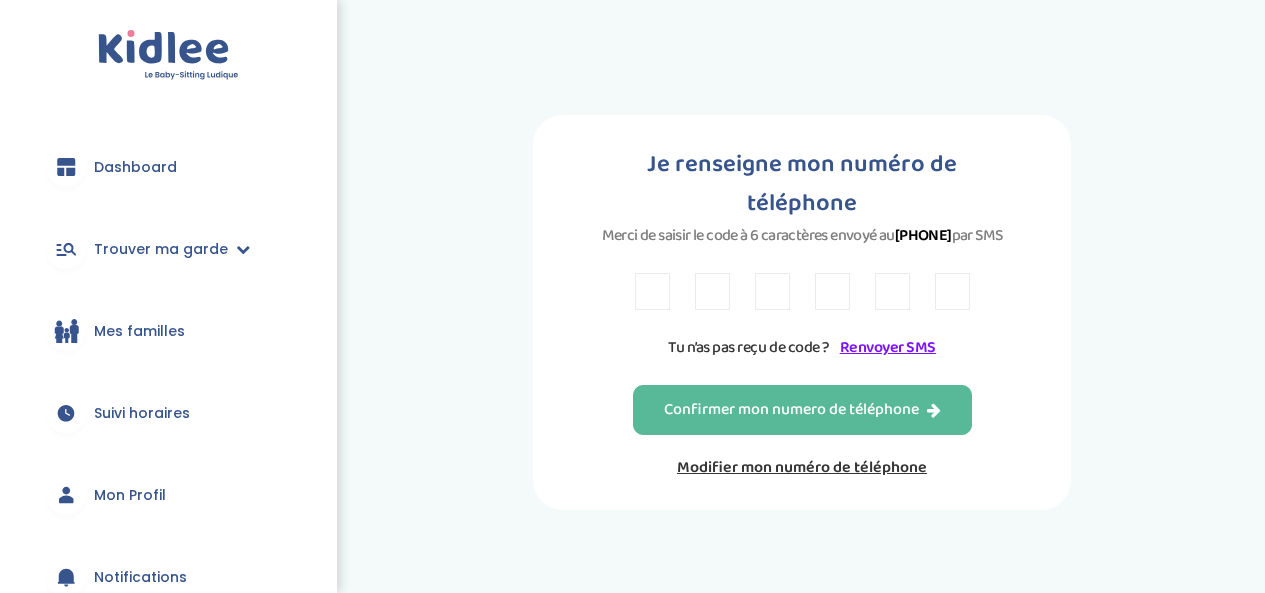 scroll, scrollTop: 0, scrollLeft: 0, axis: both 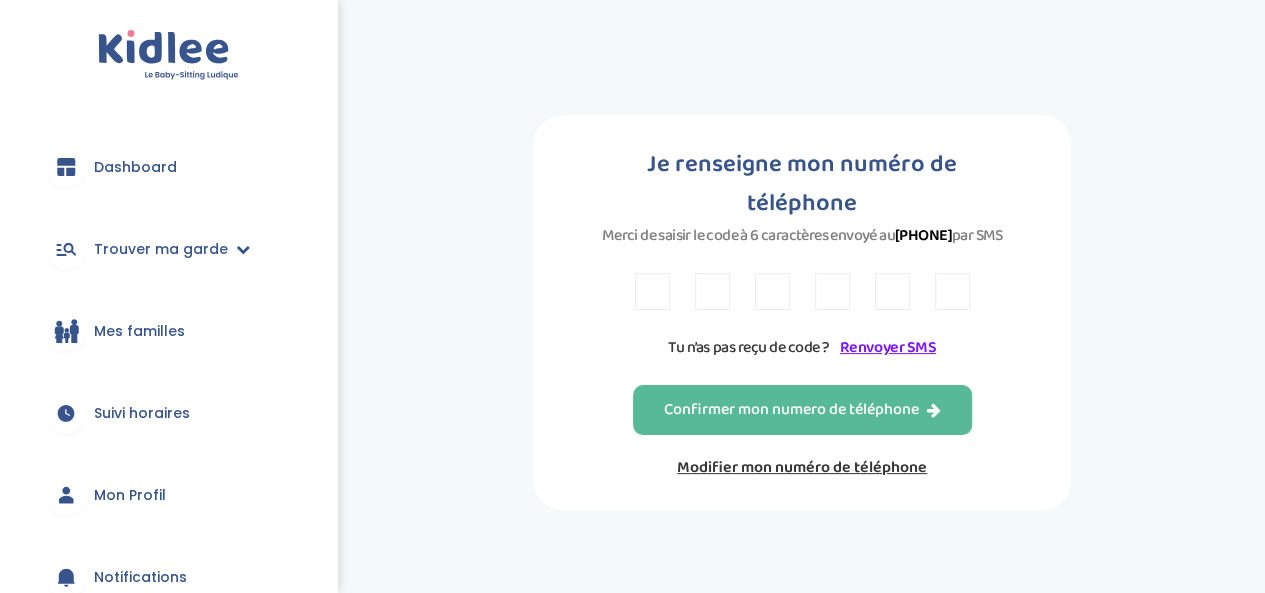 click at bounding box center [652, 291] 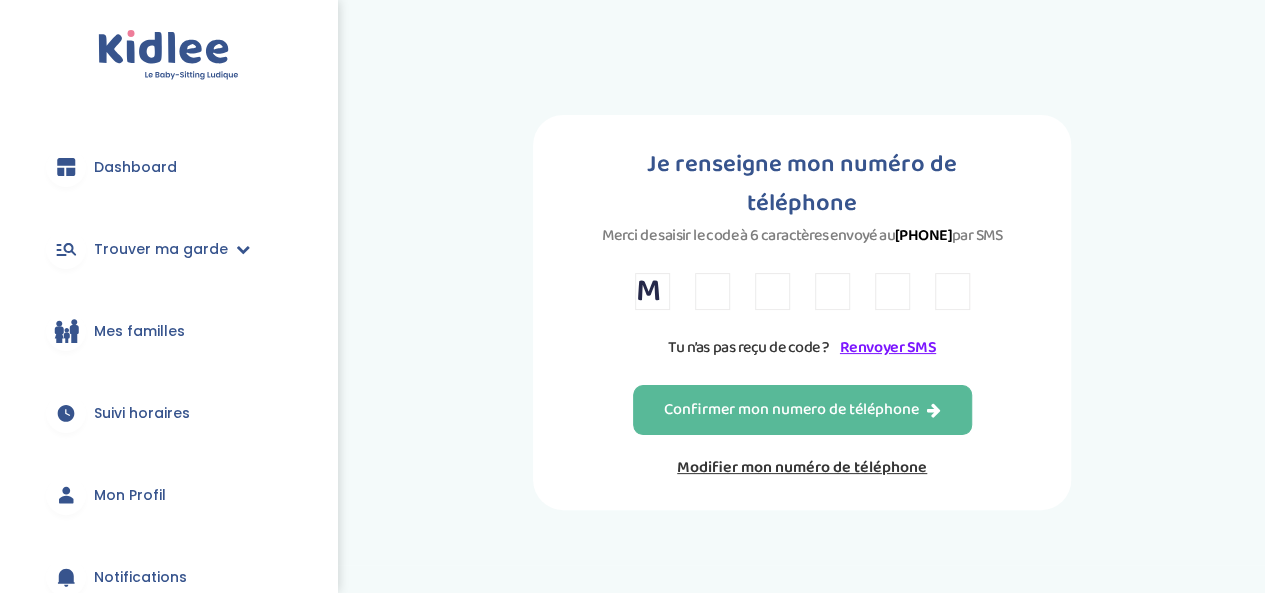 type on "A" 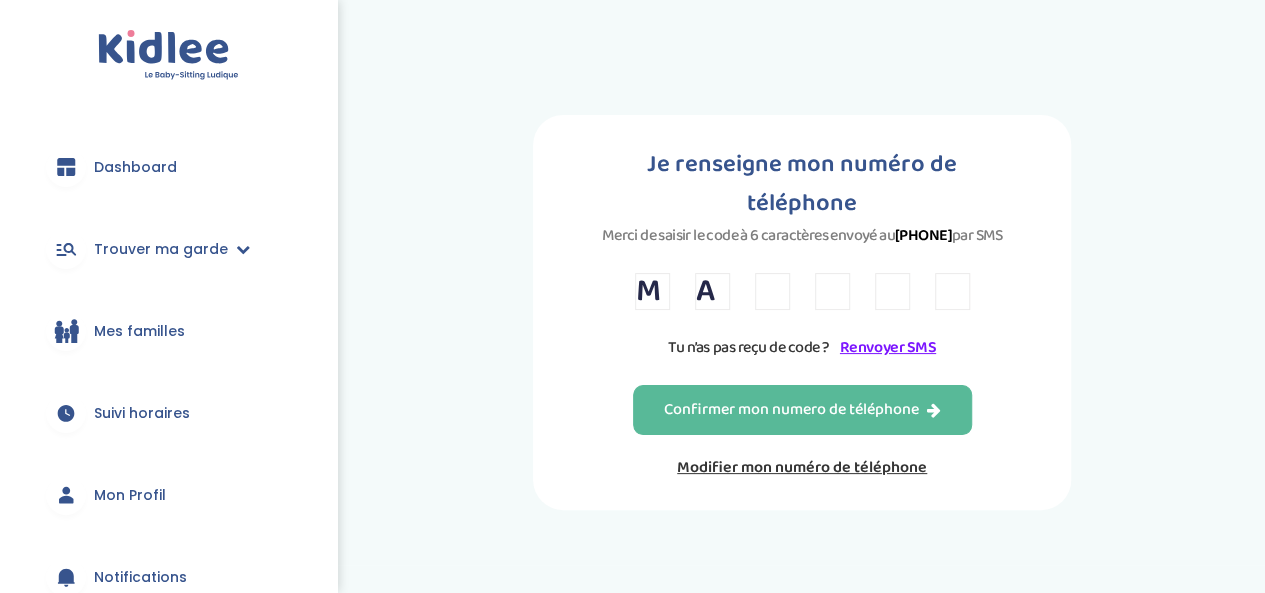 type on "L" 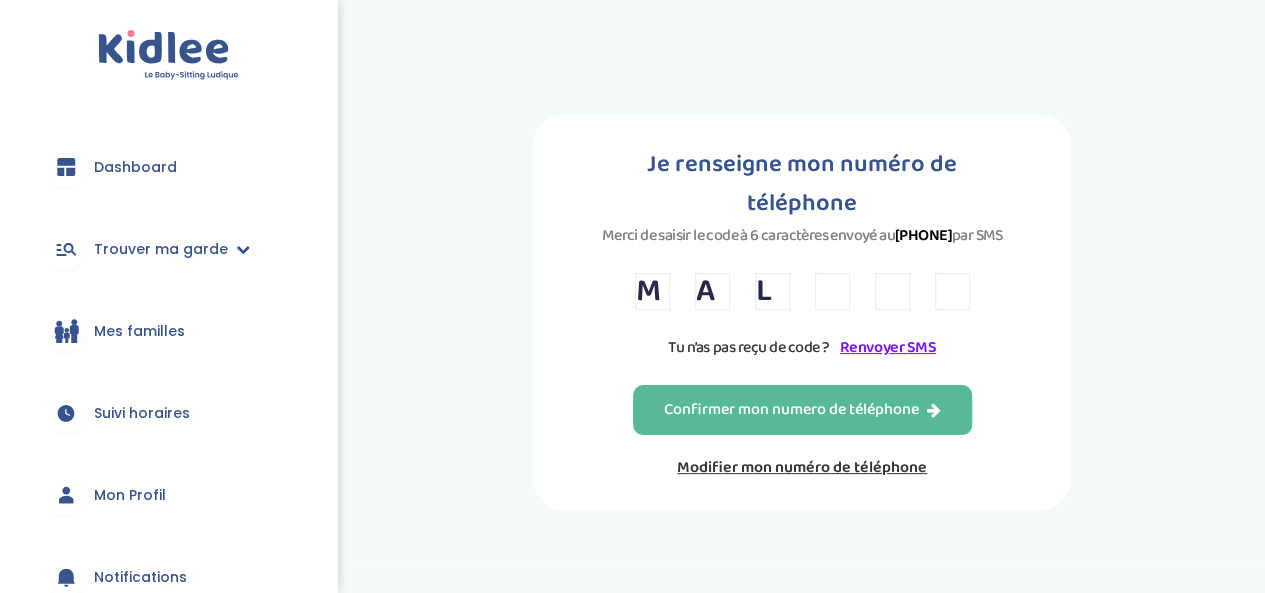 type on "X" 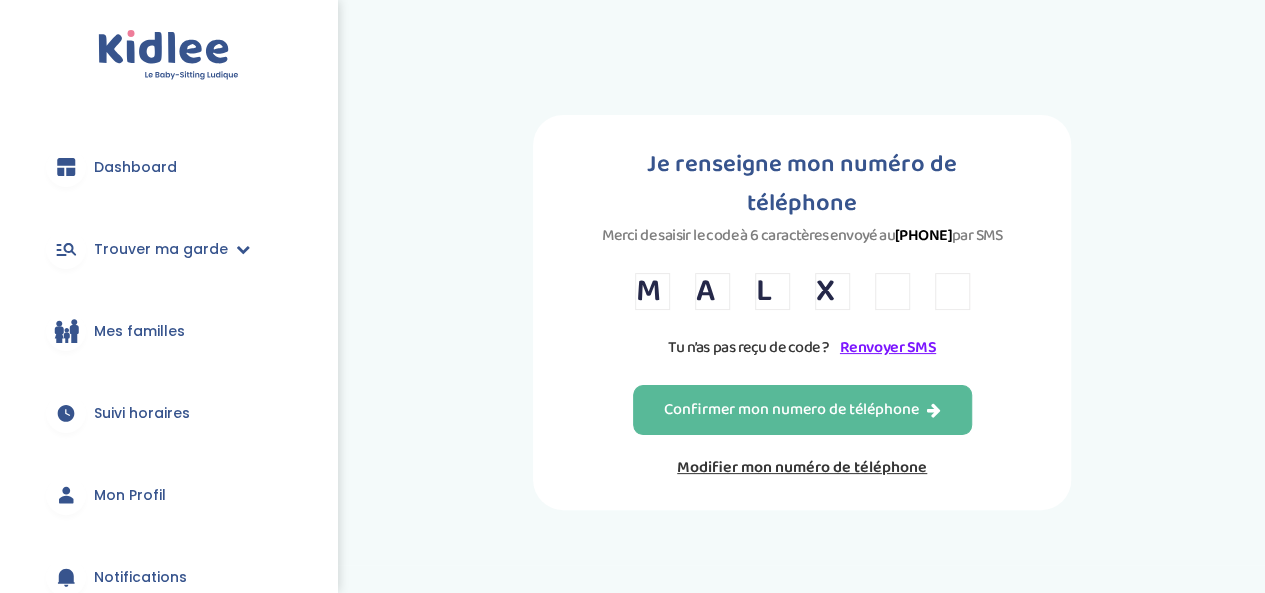 type on "D" 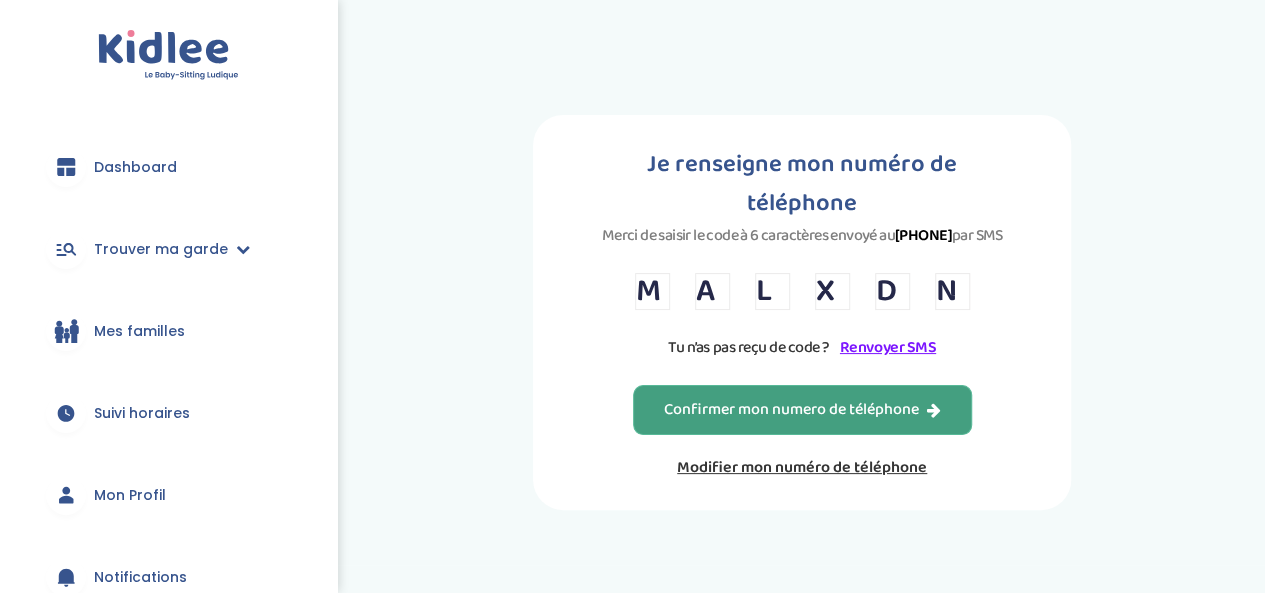 type on "N" 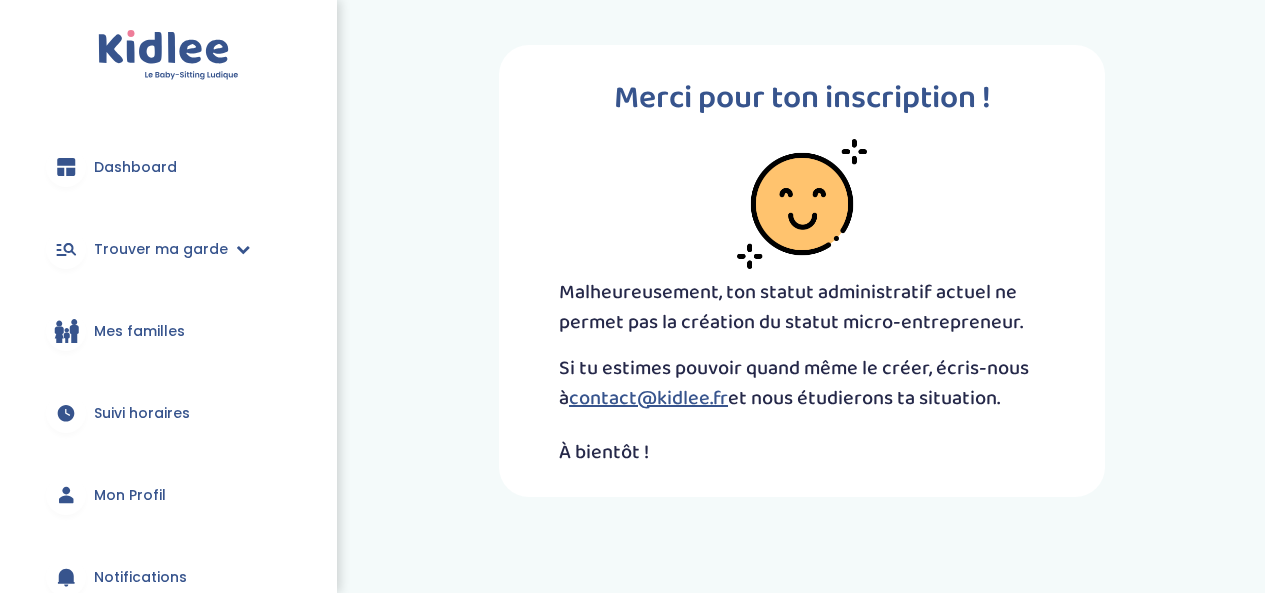 scroll, scrollTop: 0, scrollLeft: 0, axis: both 